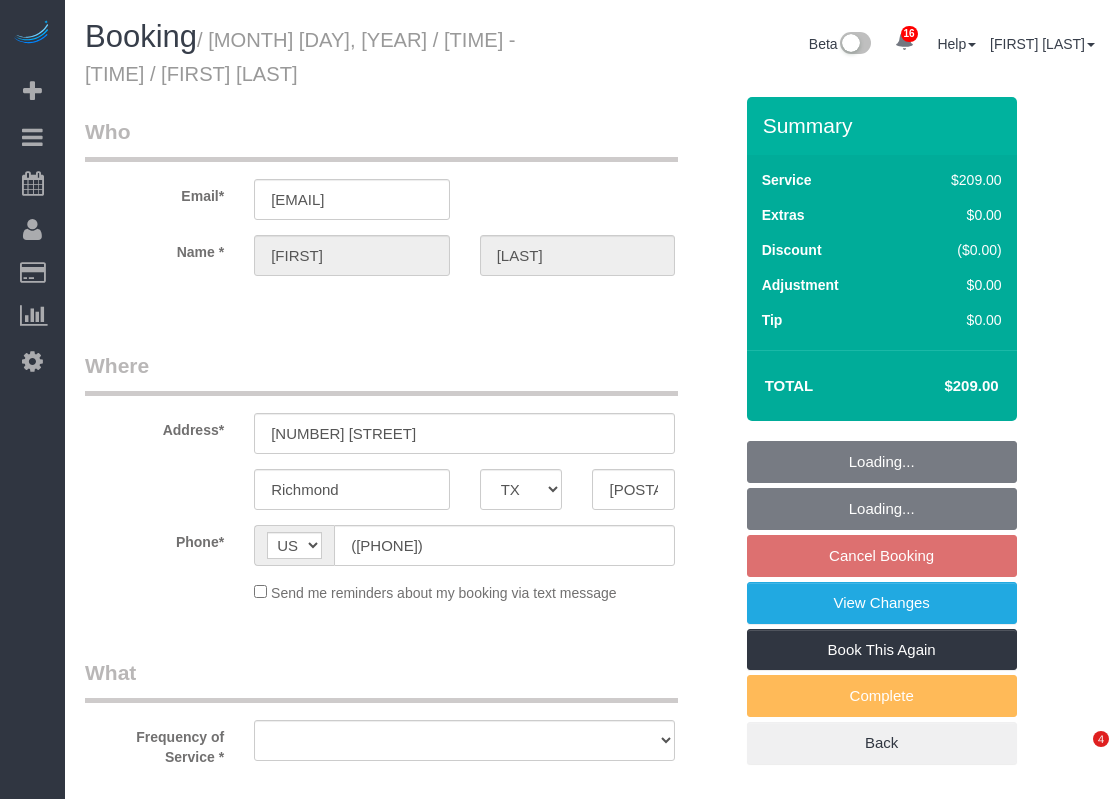 select on "TX" 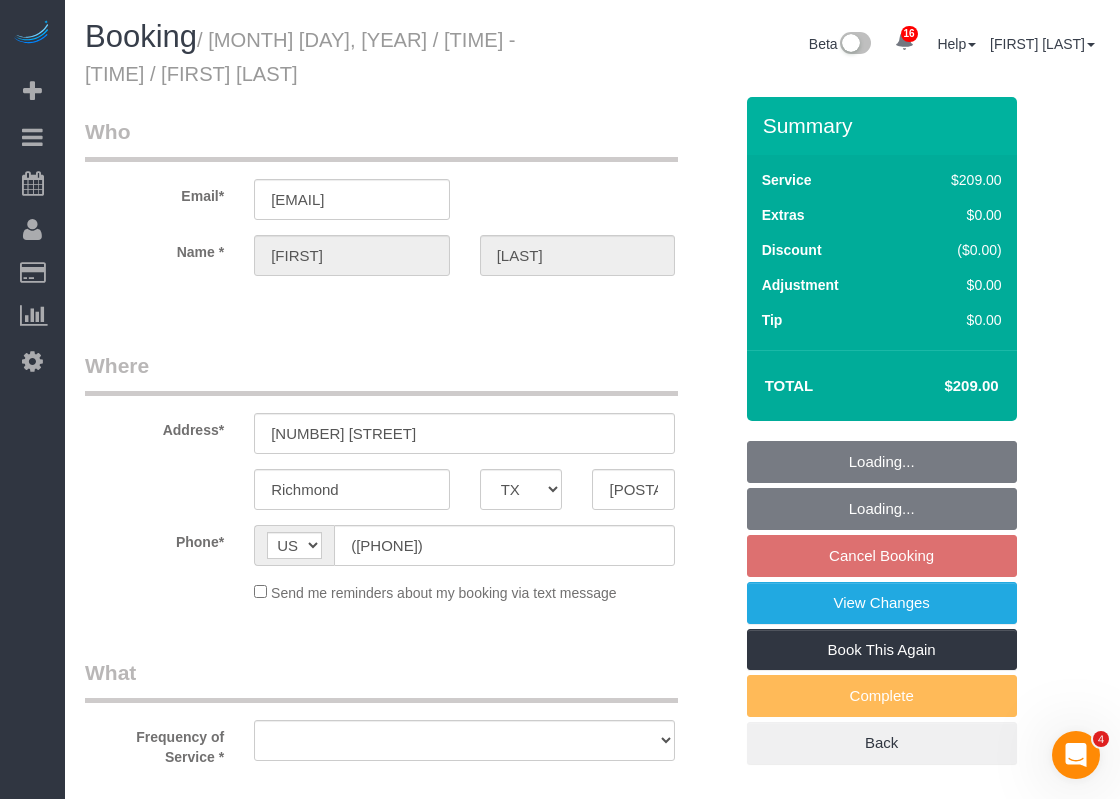 scroll, scrollTop: 0, scrollLeft: 0, axis: both 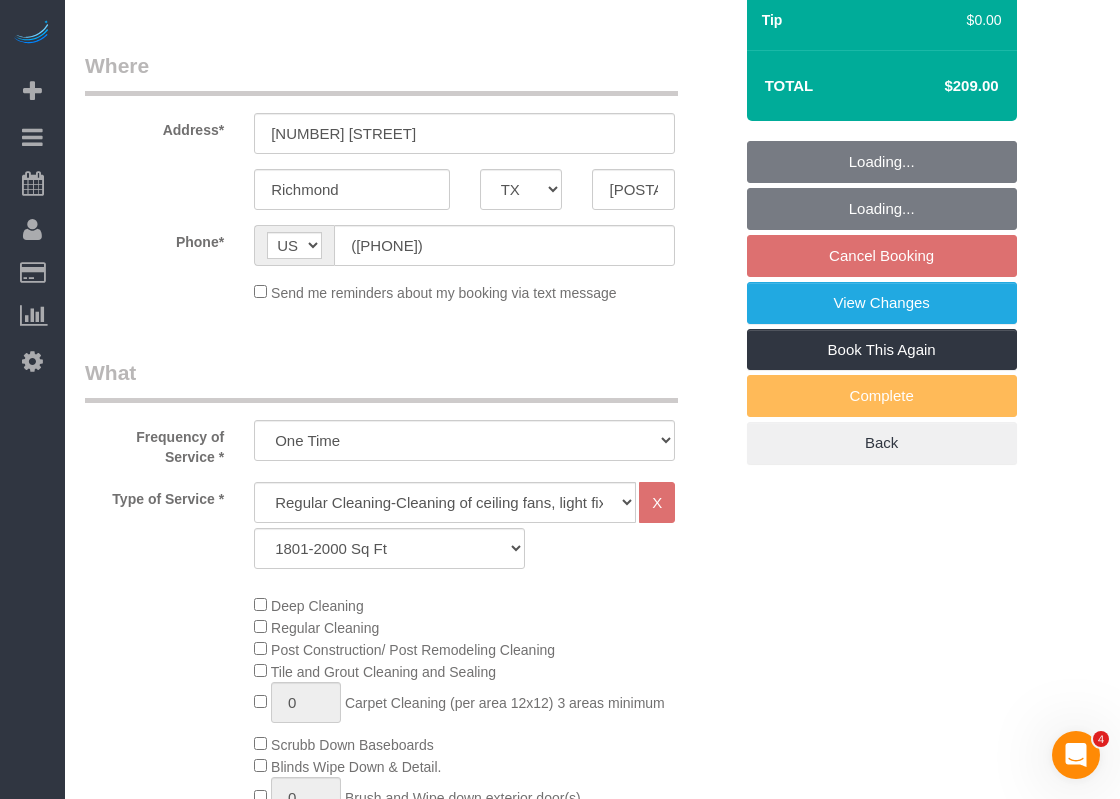 select on "object:2730" 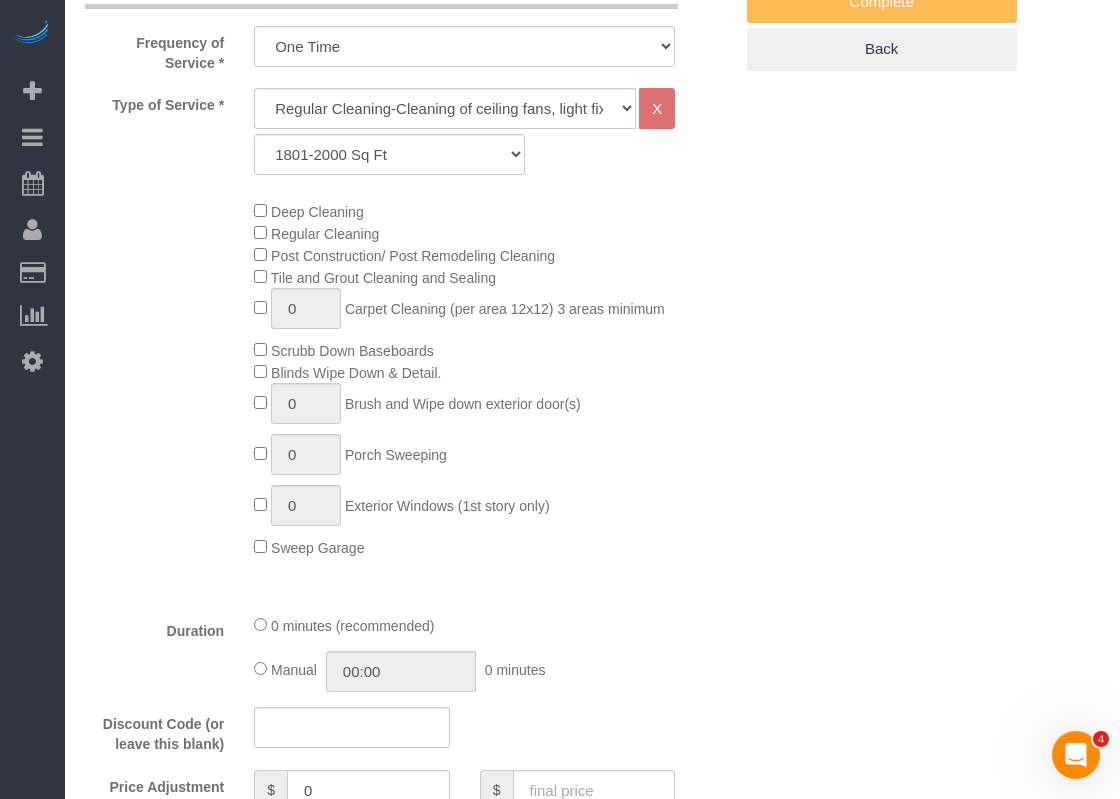 scroll, scrollTop: 400, scrollLeft: 0, axis: vertical 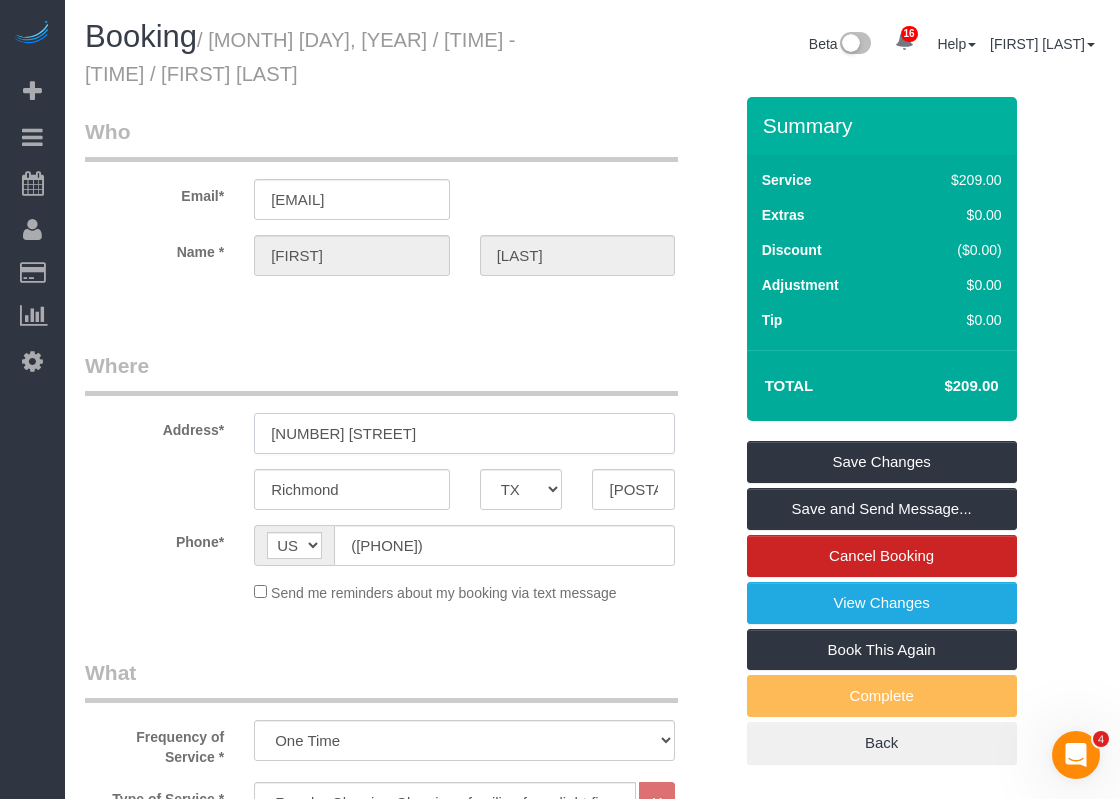 click on "[NUMBER] [STREET]" at bounding box center [464, 433] 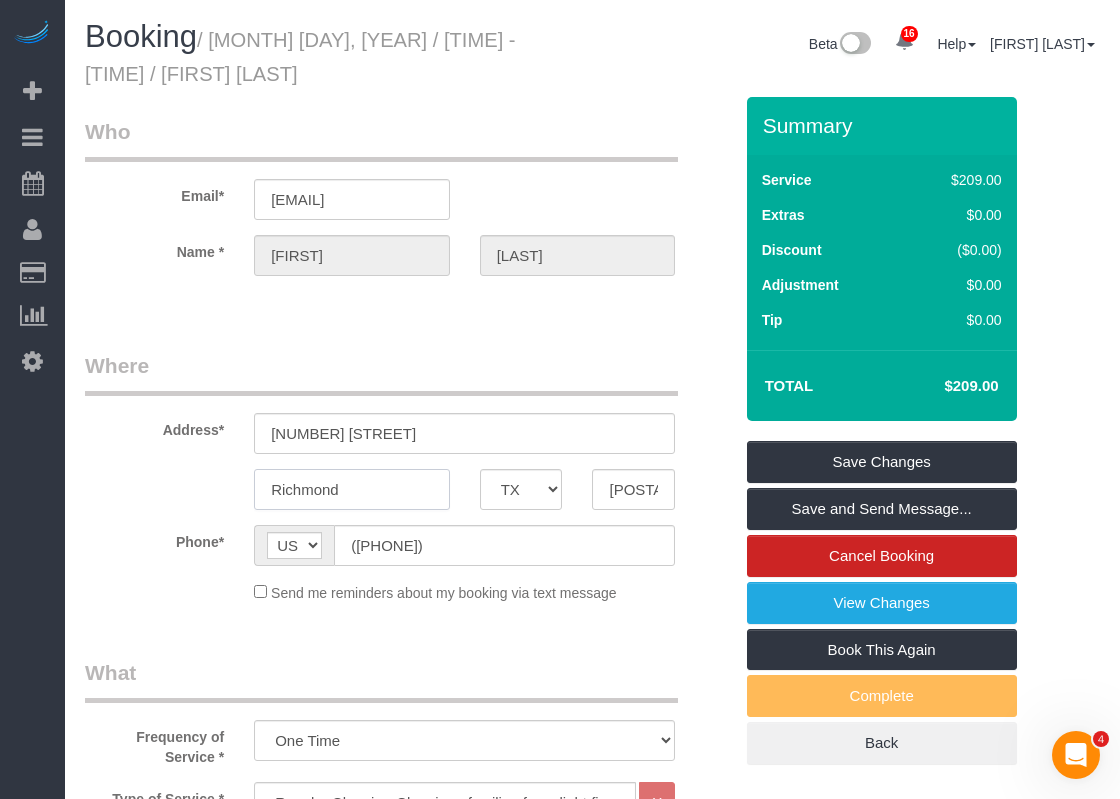 click on "Richmond" at bounding box center (352, 489) 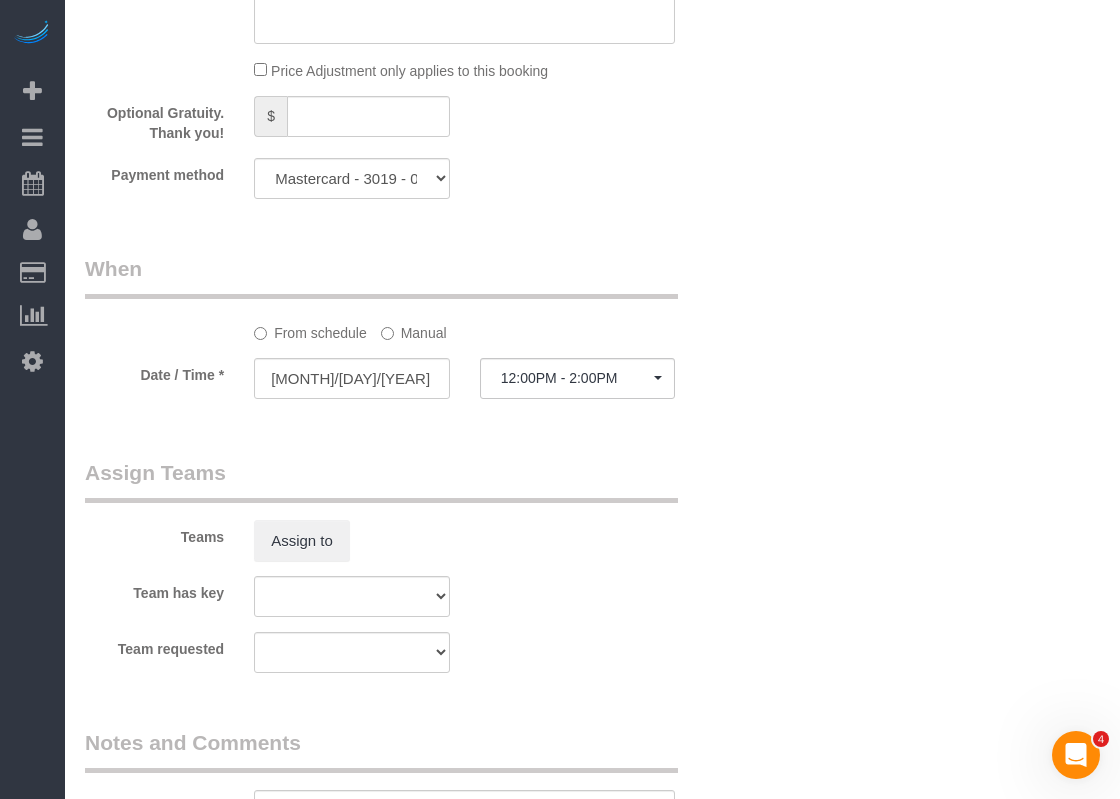 scroll, scrollTop: 2000, scrollLeft: 0, axis: vertical 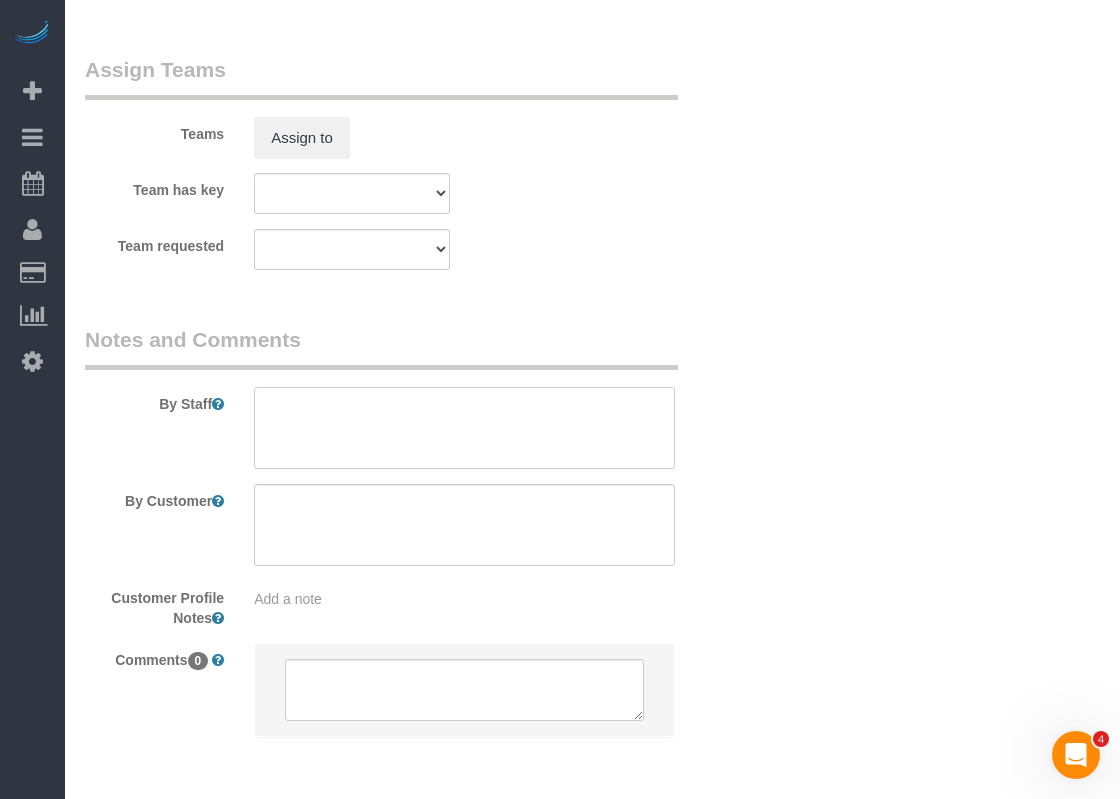 click at bounding box center [464, 428] 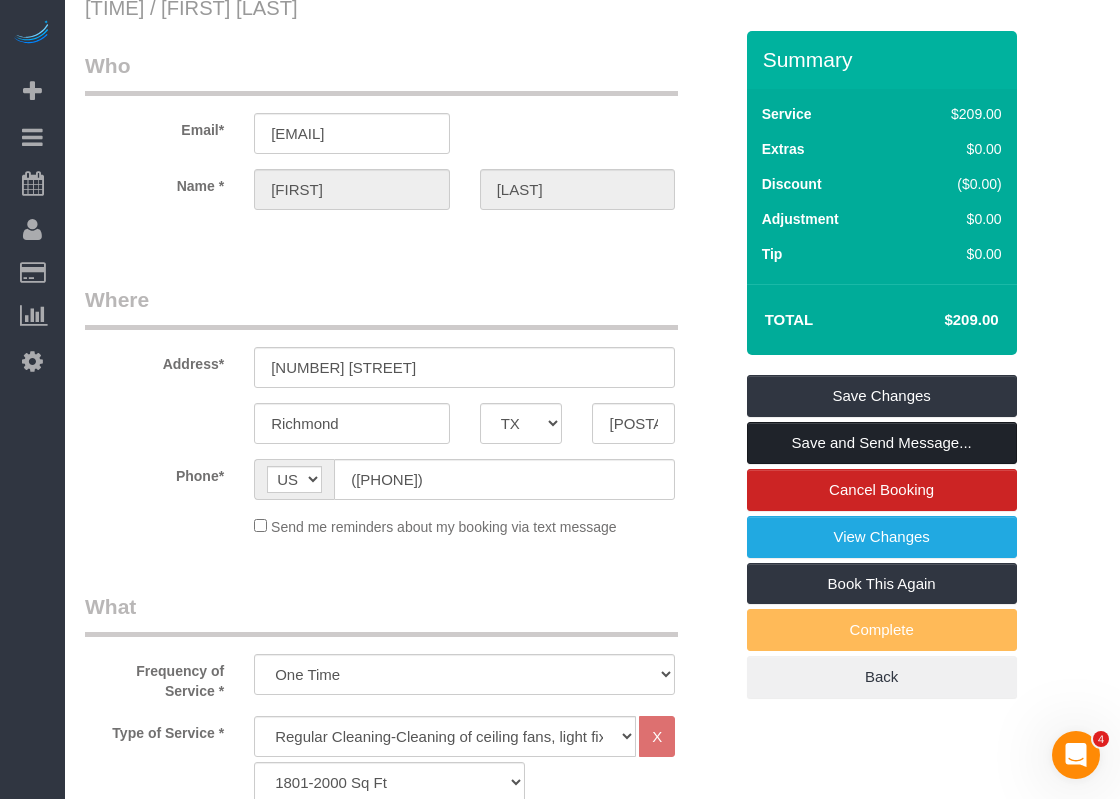 scroll, scrollTop: 0, scrollLeft: 0, axis: both 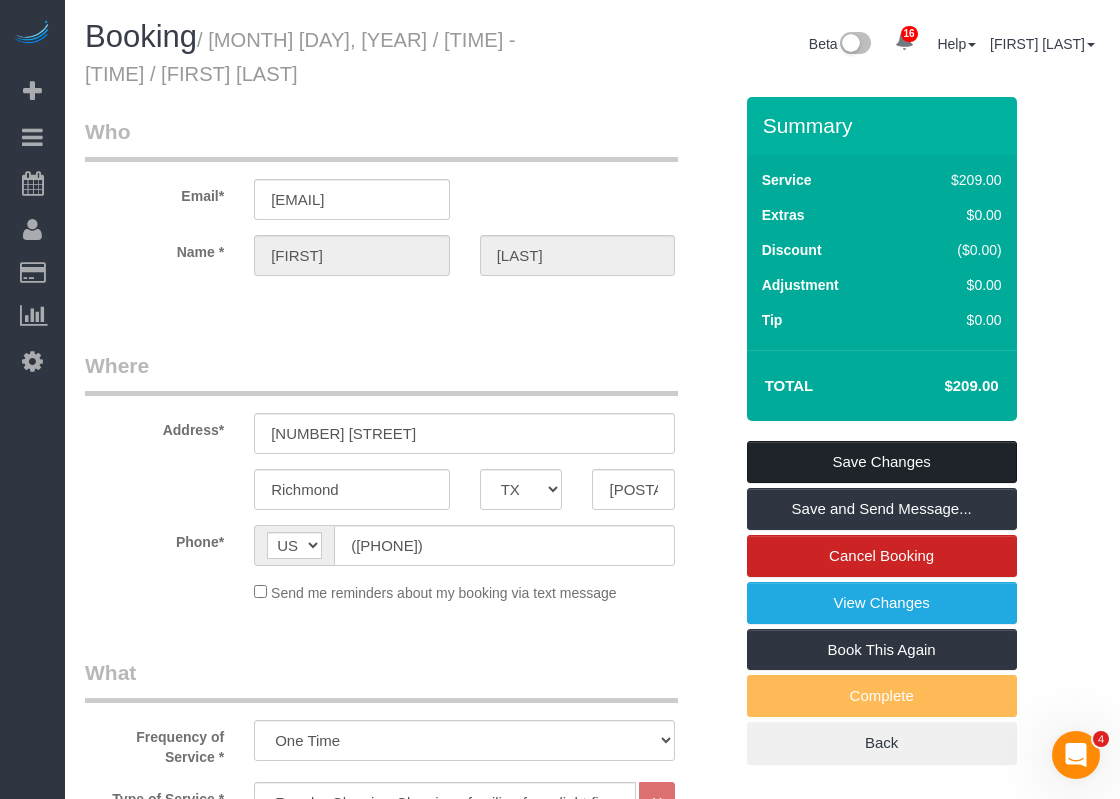 type on "Access is combo [NUMBER] front door" 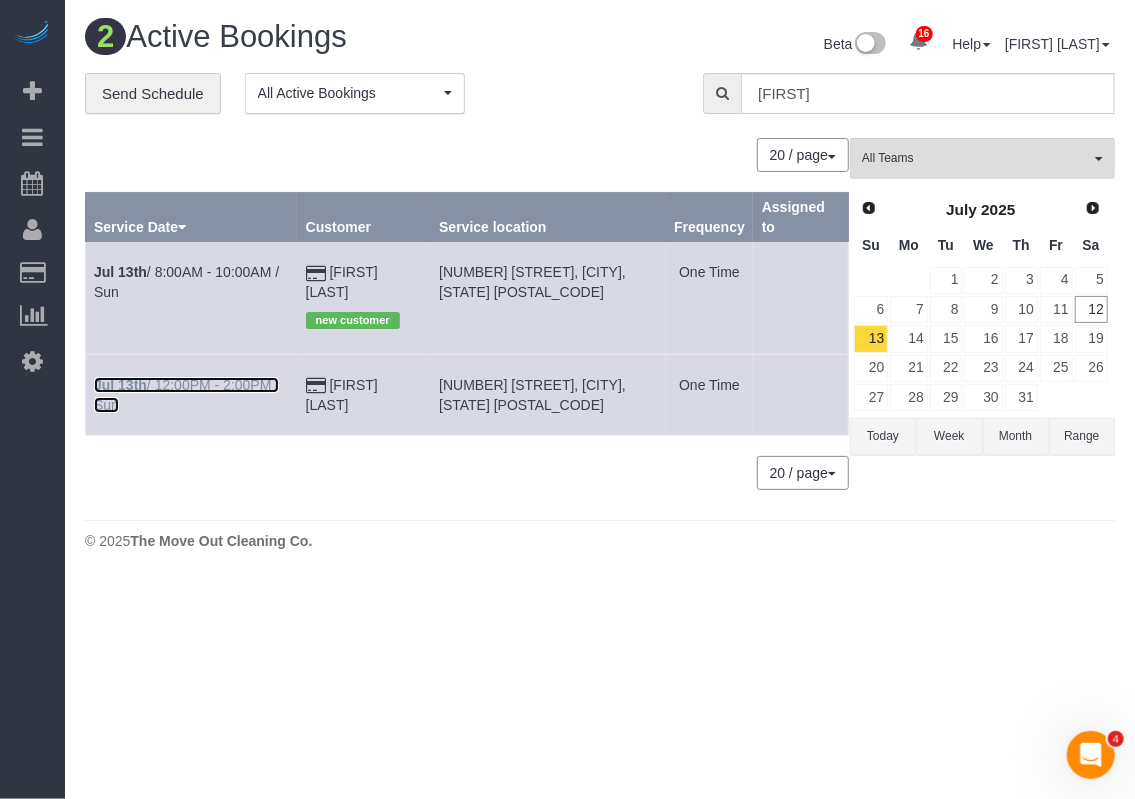 click on "Jul 13th" at bounding box center (120, 385) 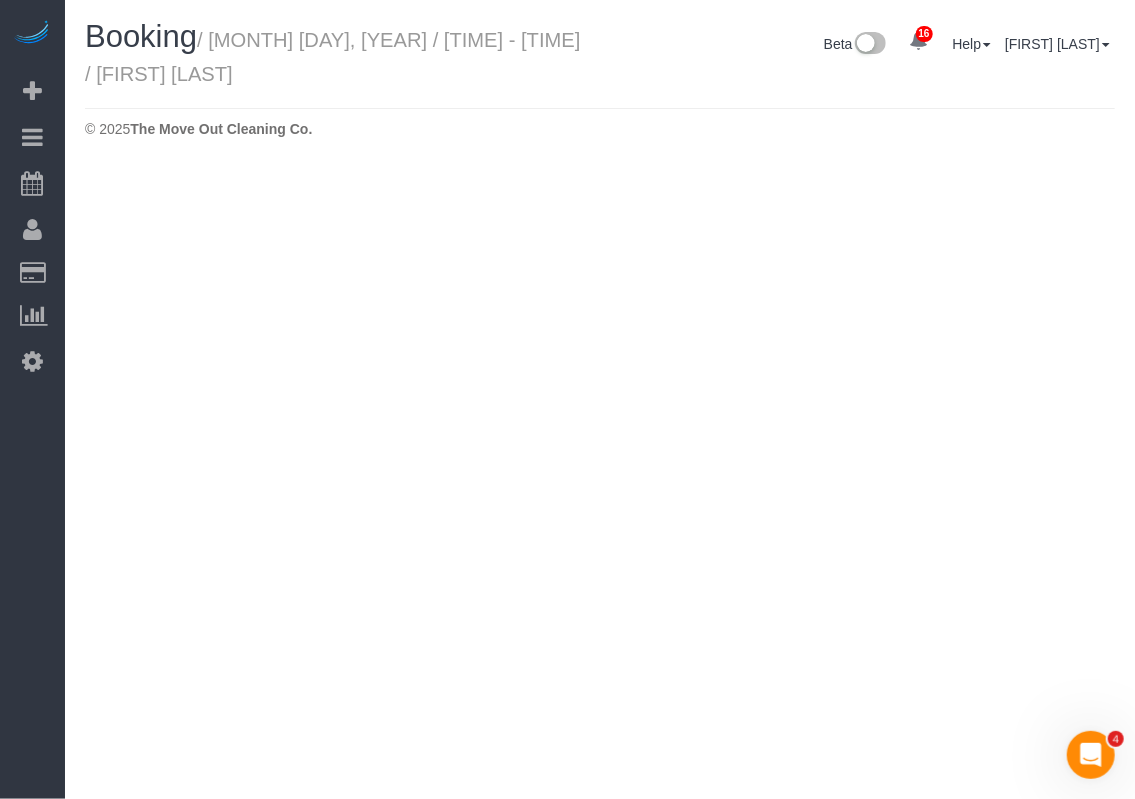 select on "TX" 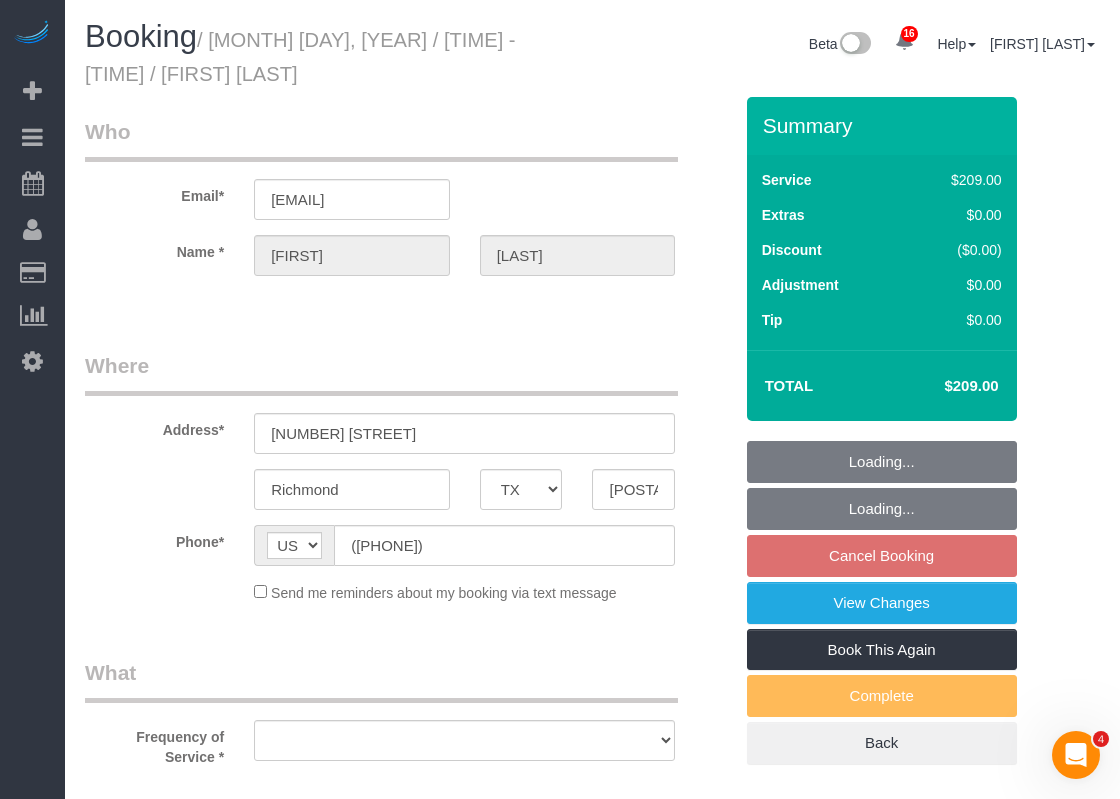select on "string:fspay-da32aaa8-9df1-4aa3-a715-f78f7d7fb626" 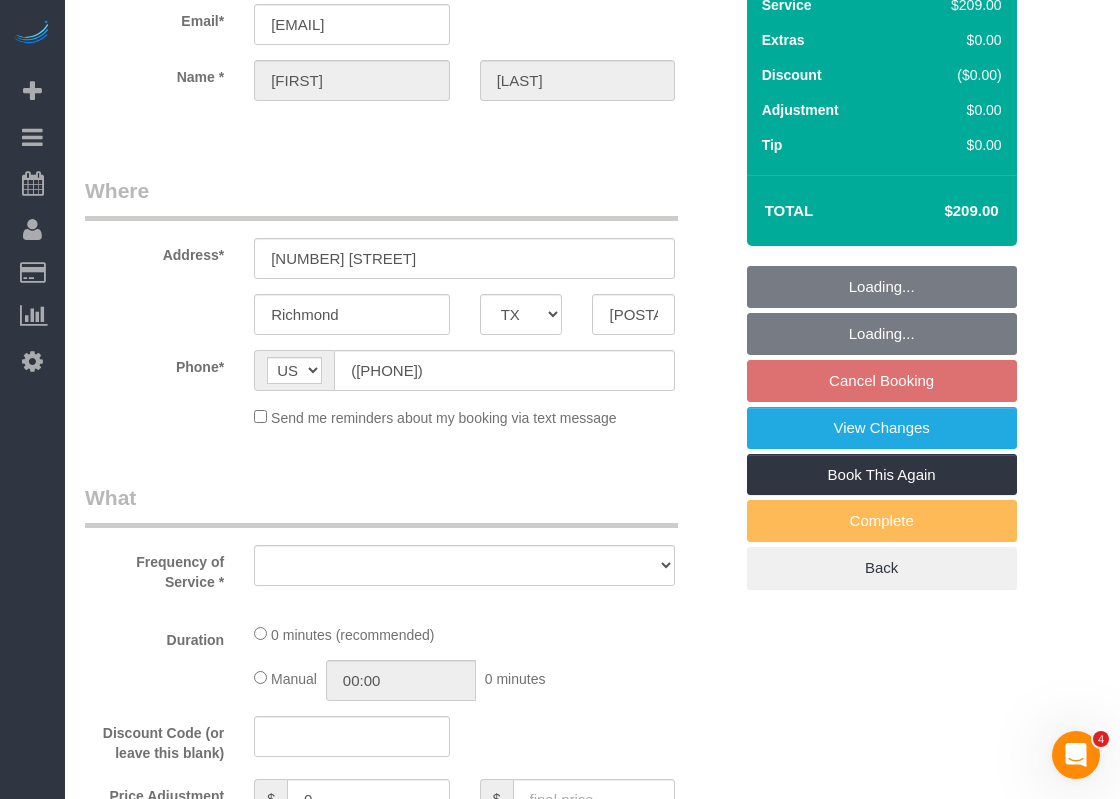 select on "object:3168" 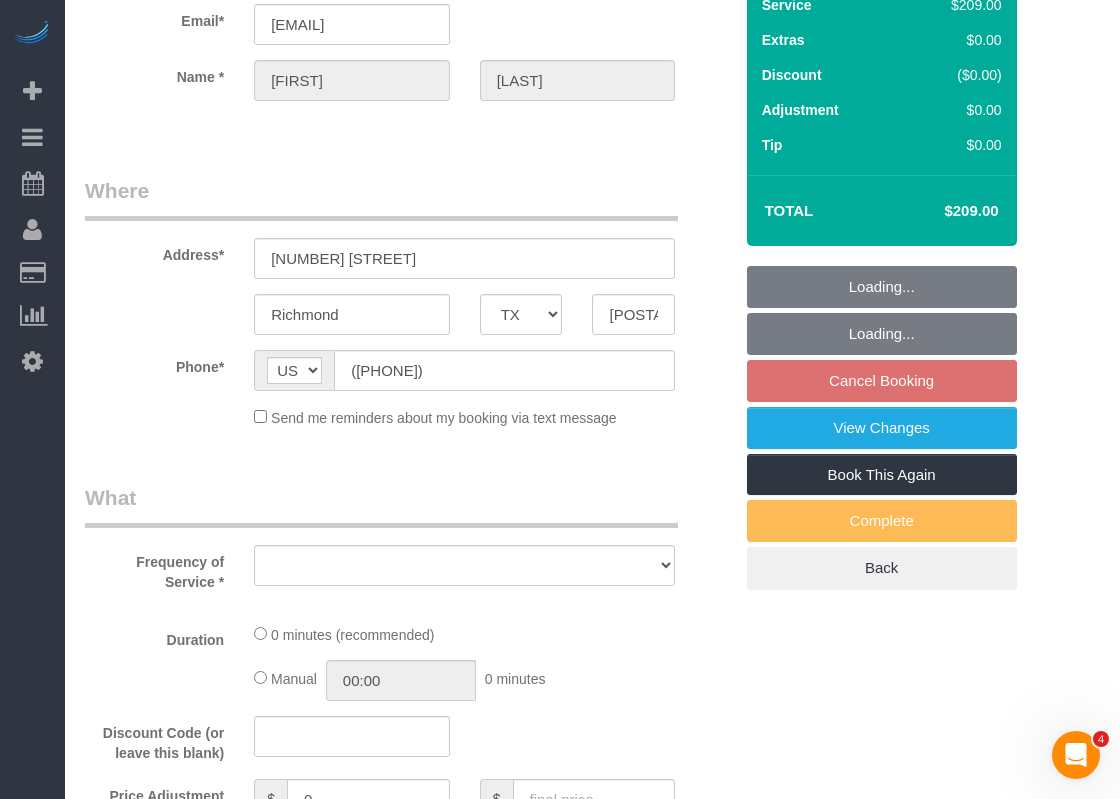 select on "spot51" 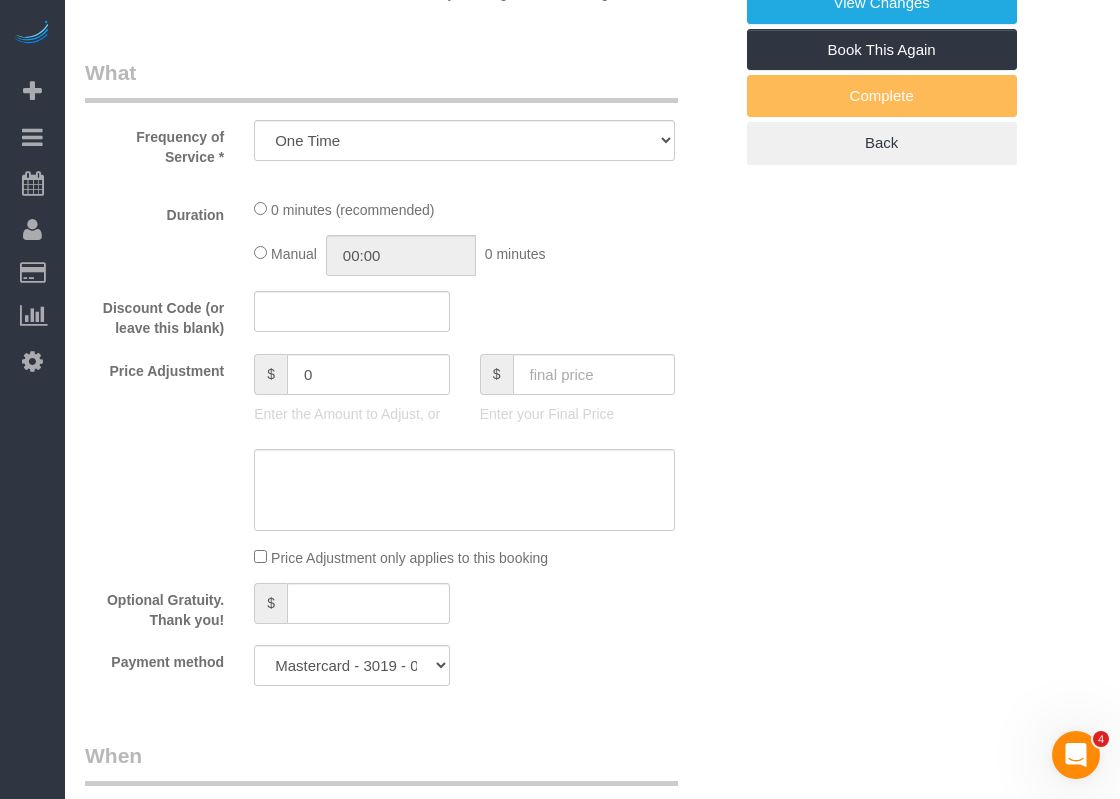 select on "object:3230" 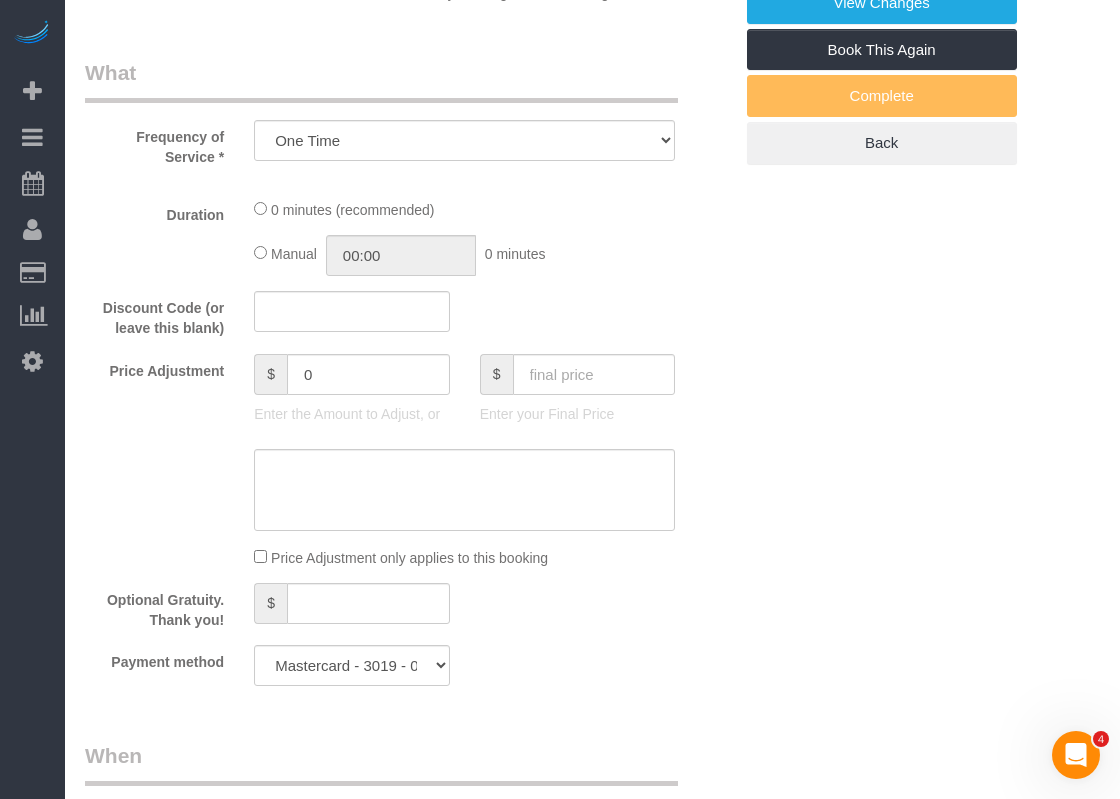 select on "3" 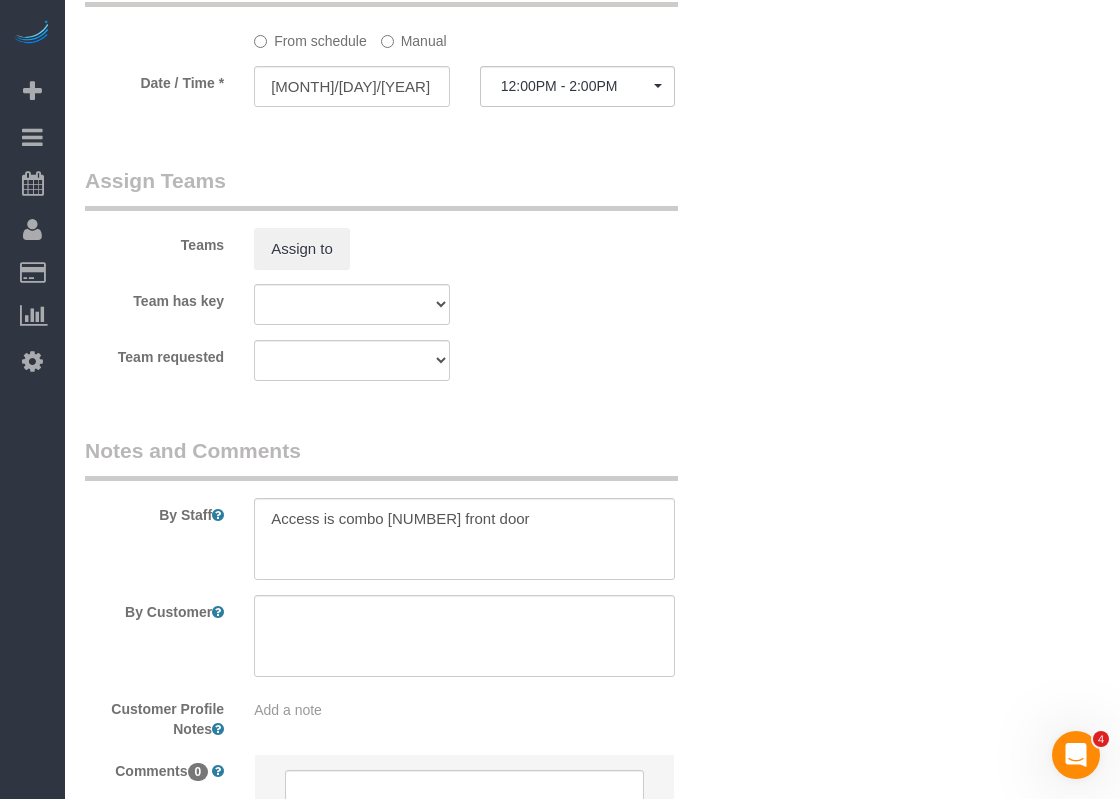 scroll, scrollTop: 1900, scrollLeft: 0, axis: vertical 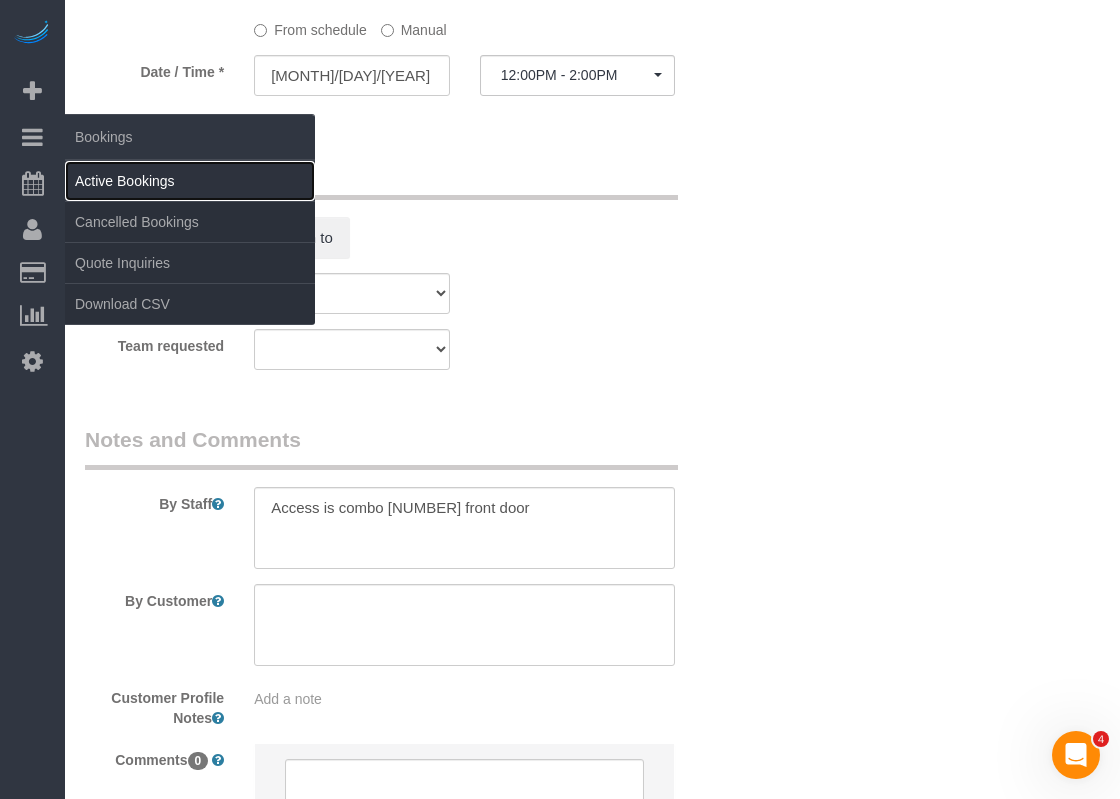 click on "Active Bookings" at bounding box center [190, 181] 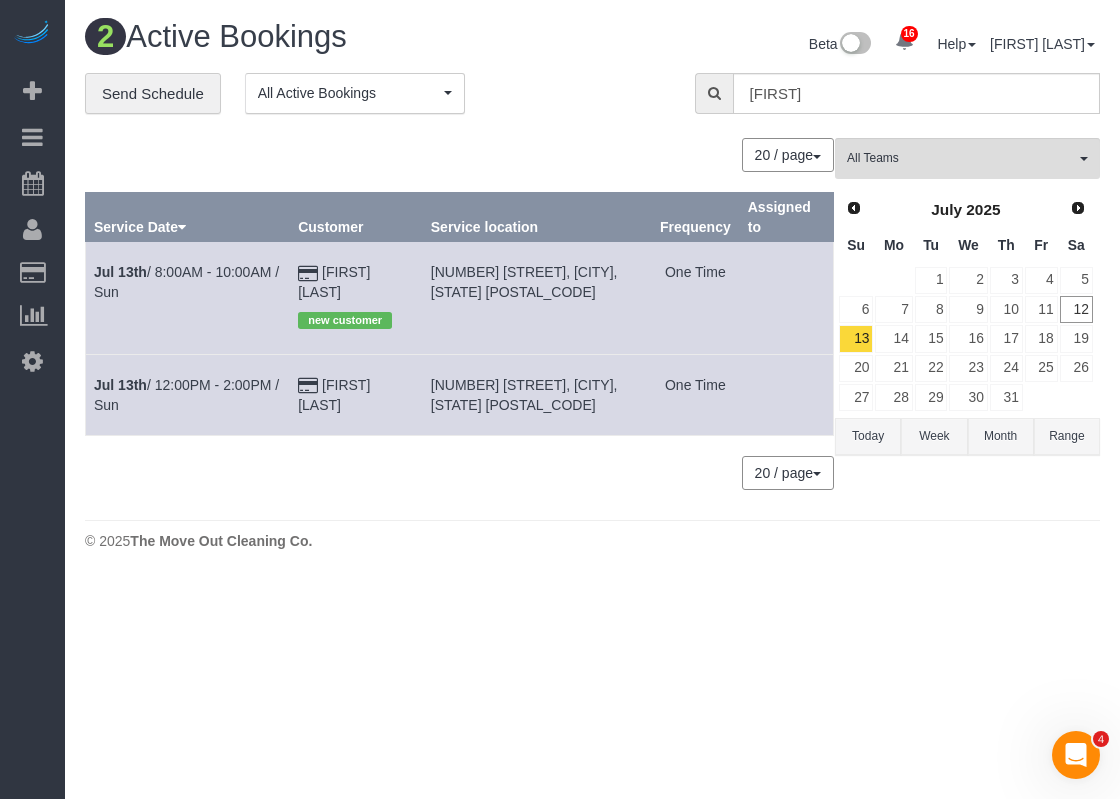 scroll, scrollTop: 0, scrollLeft: 0, axis: both 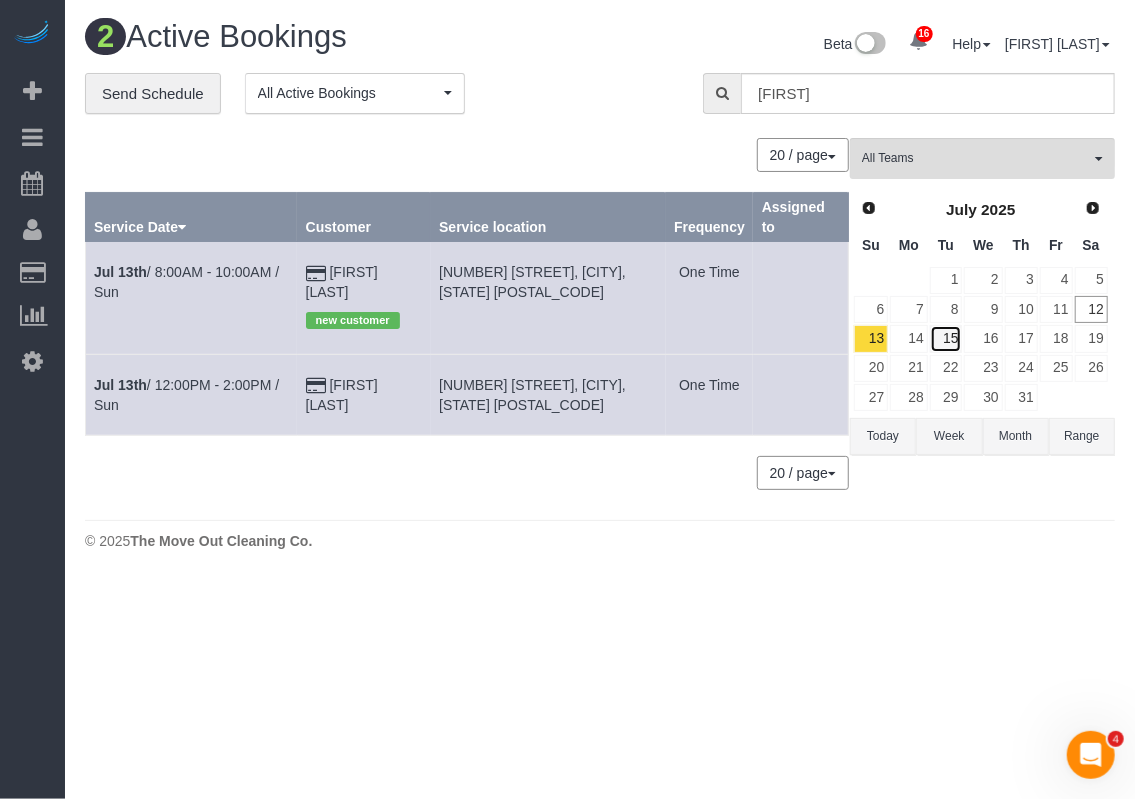 click on "15" at bounding box center [946, 338] 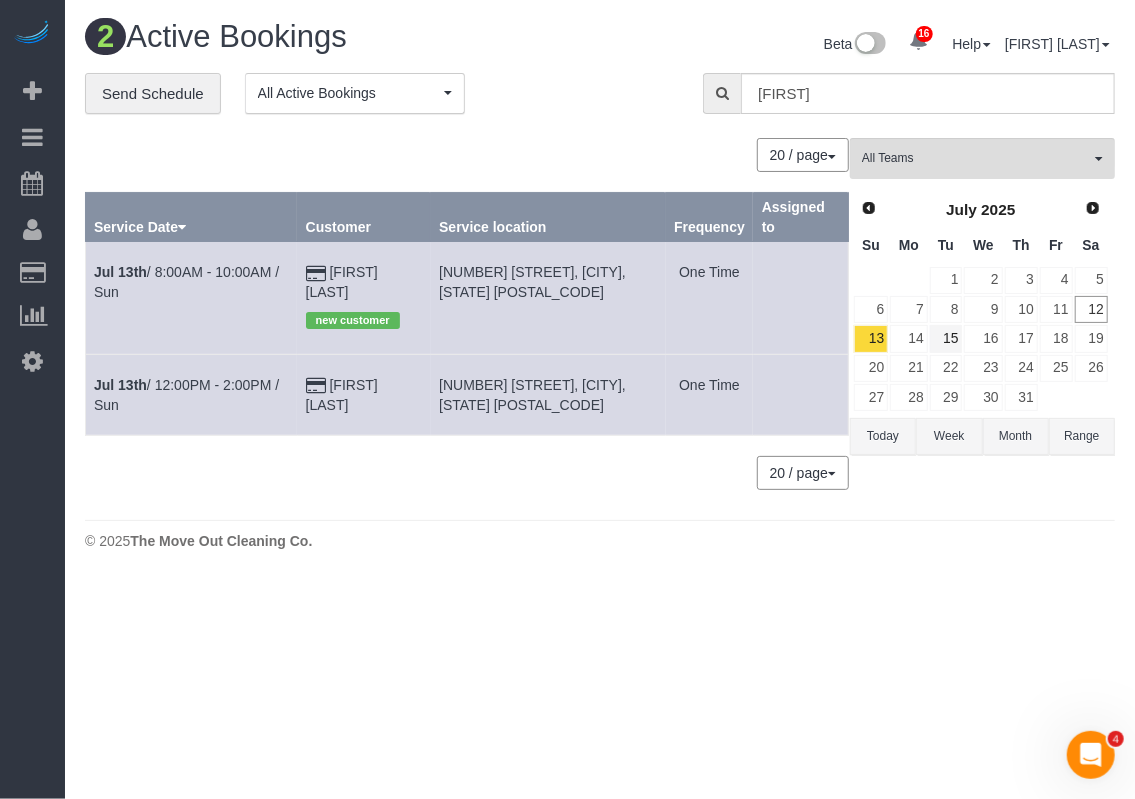 type 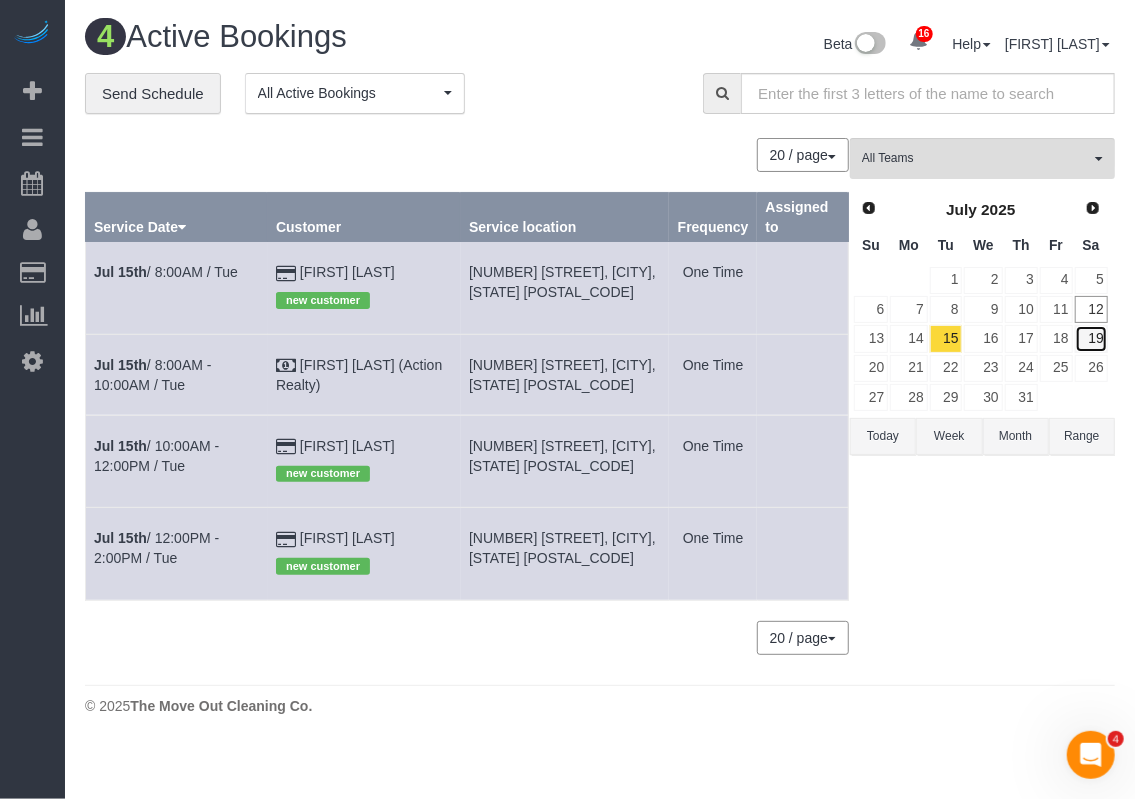 click on "19" at bounding box center [1091, 338] 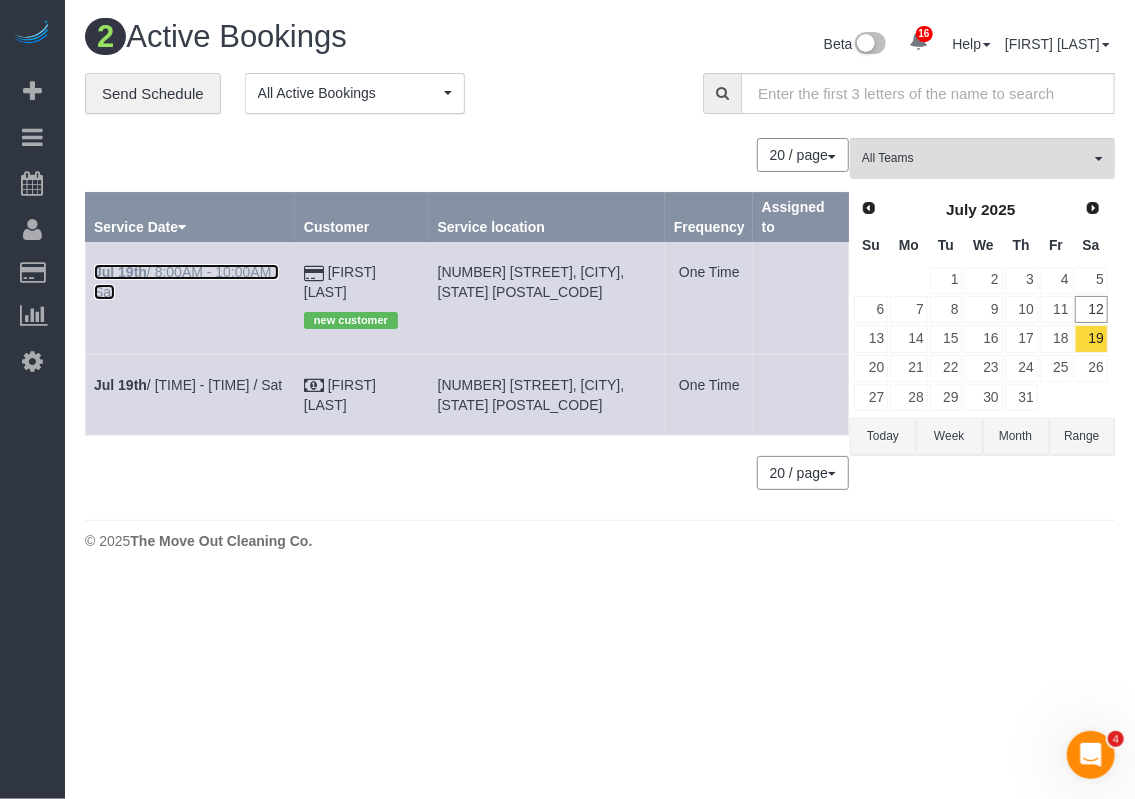 click on "Jul [DAY]th
/ [TIME] - [TIME] / Sat" at bounding box center (186, 282) 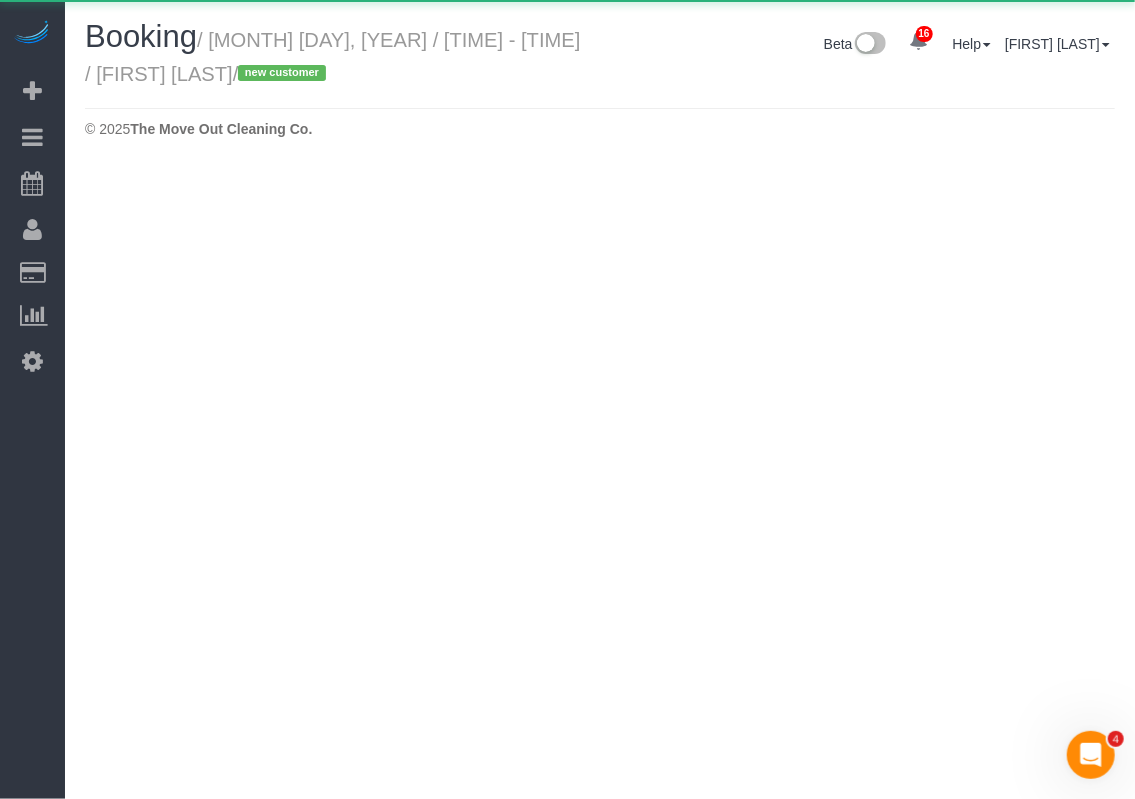 select on "TX" 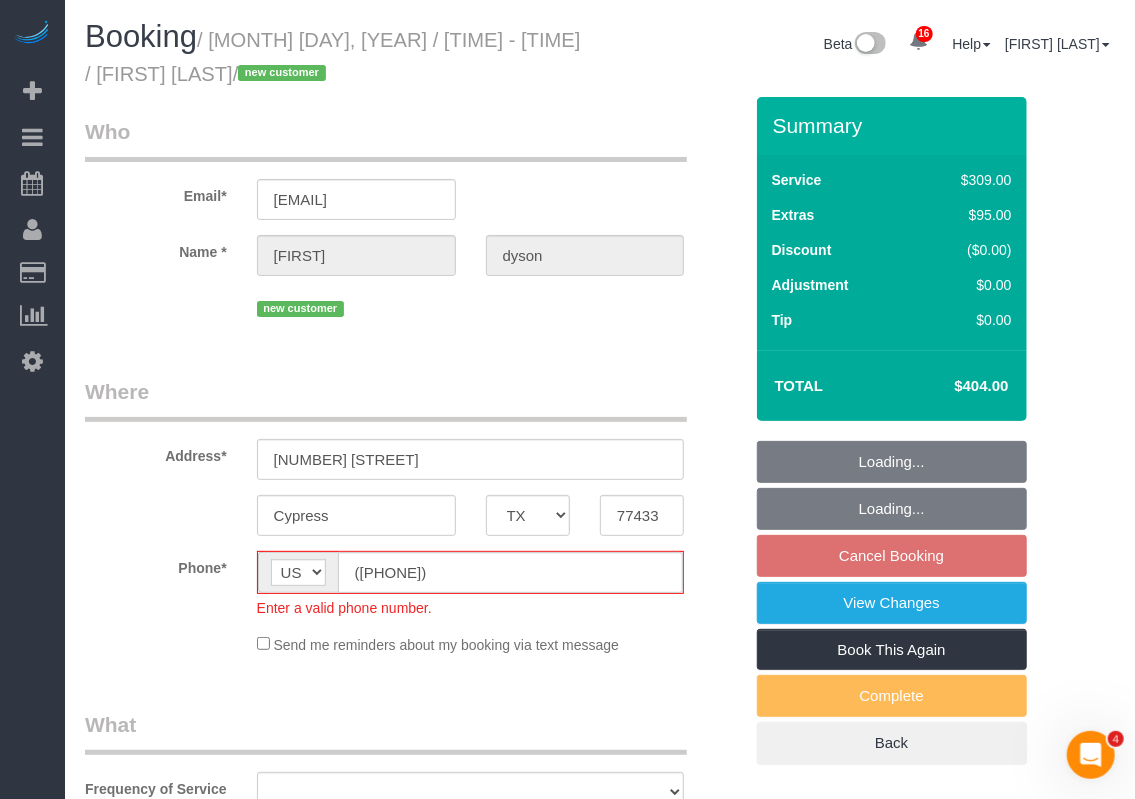 select on "object:3966" 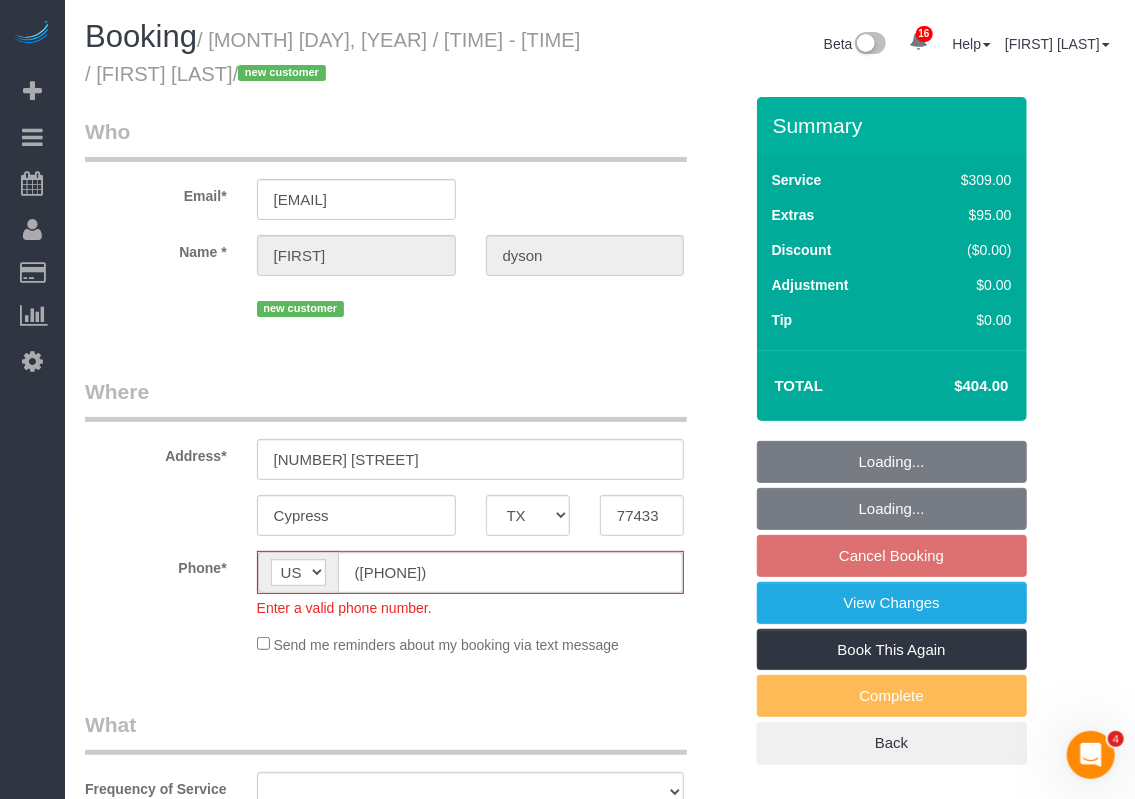 select on "3" 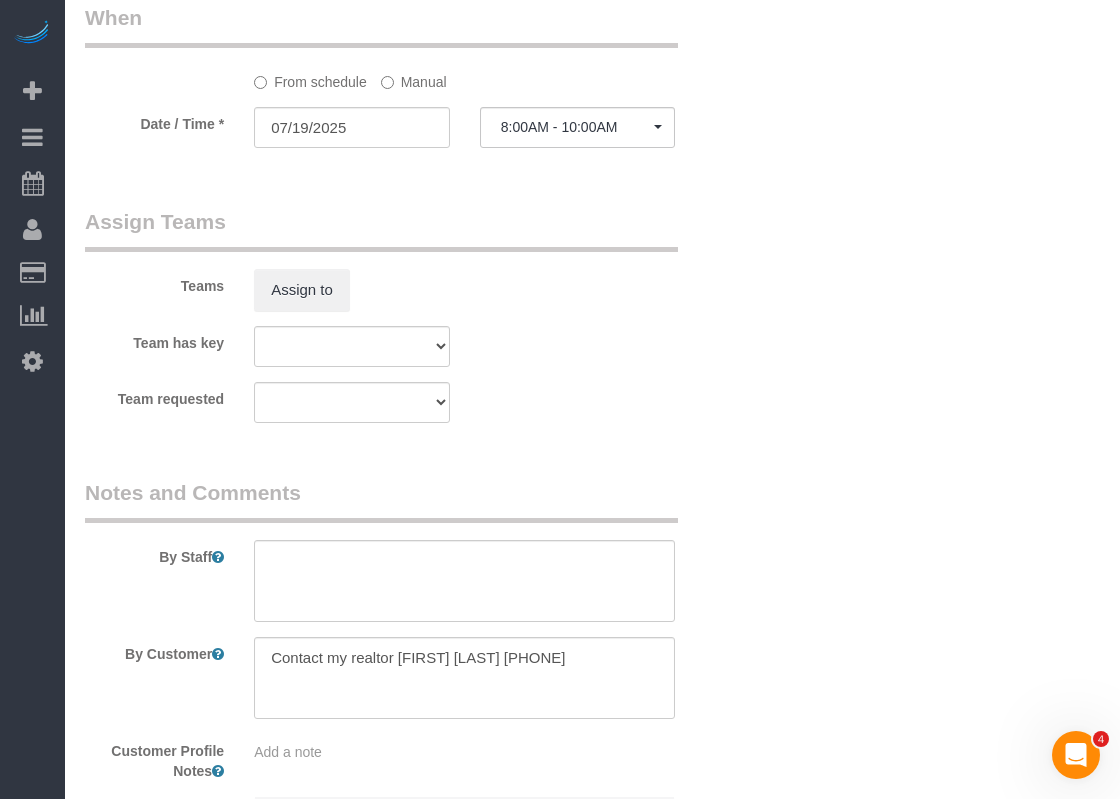 scroll, scrollTop: 2100, scrollLeft: 0, axis: vertical 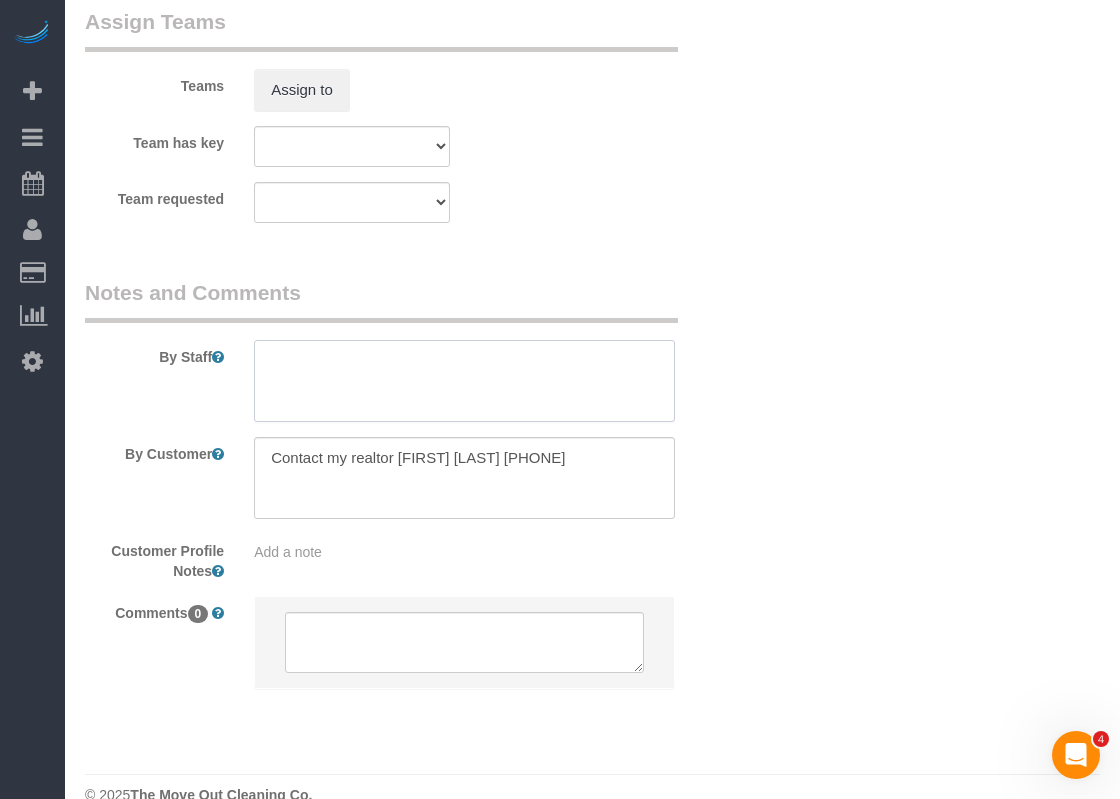 click at bounding box center [464, 381] 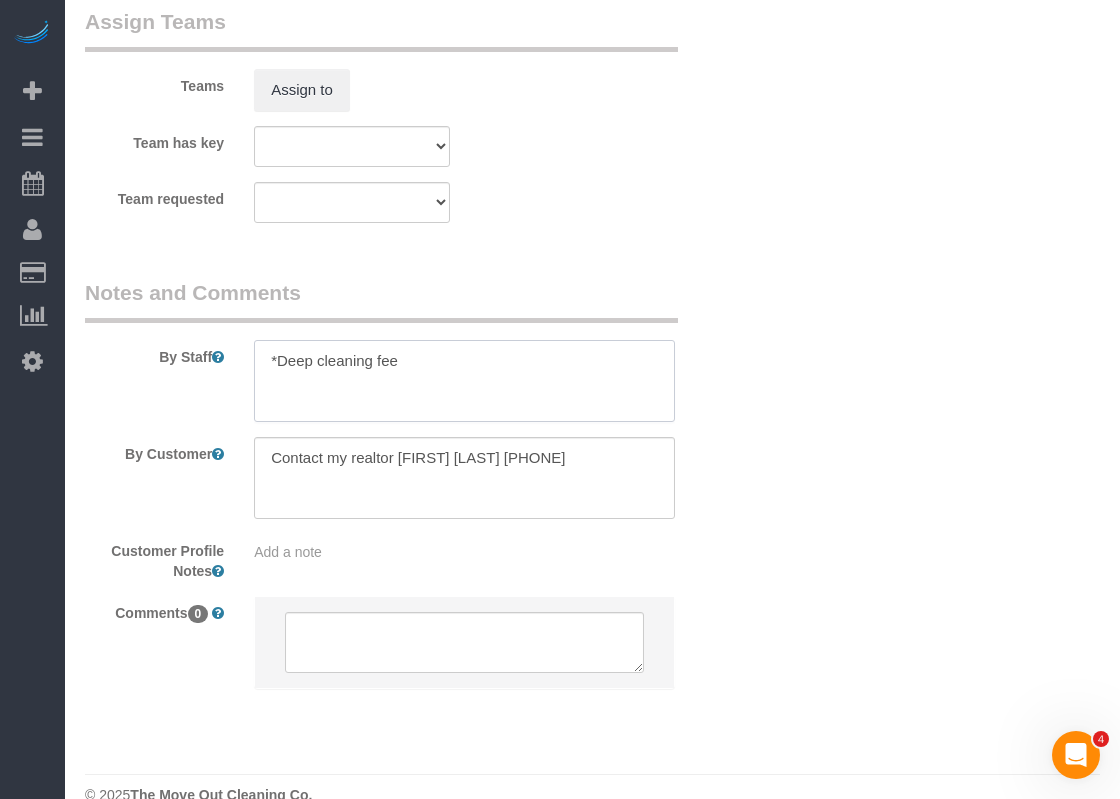 paste on "$95-125 depending on the condition of the home." 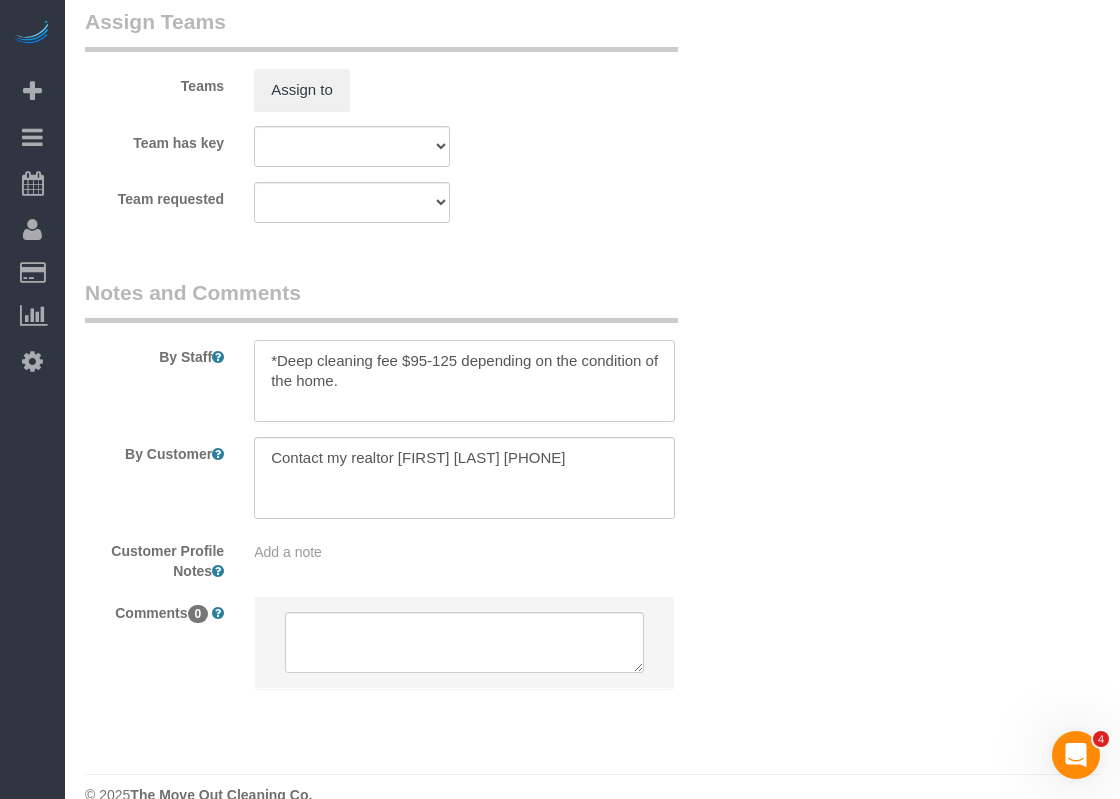 type on "*Deep cleaning fee $95-125 depending on the condition of the home." 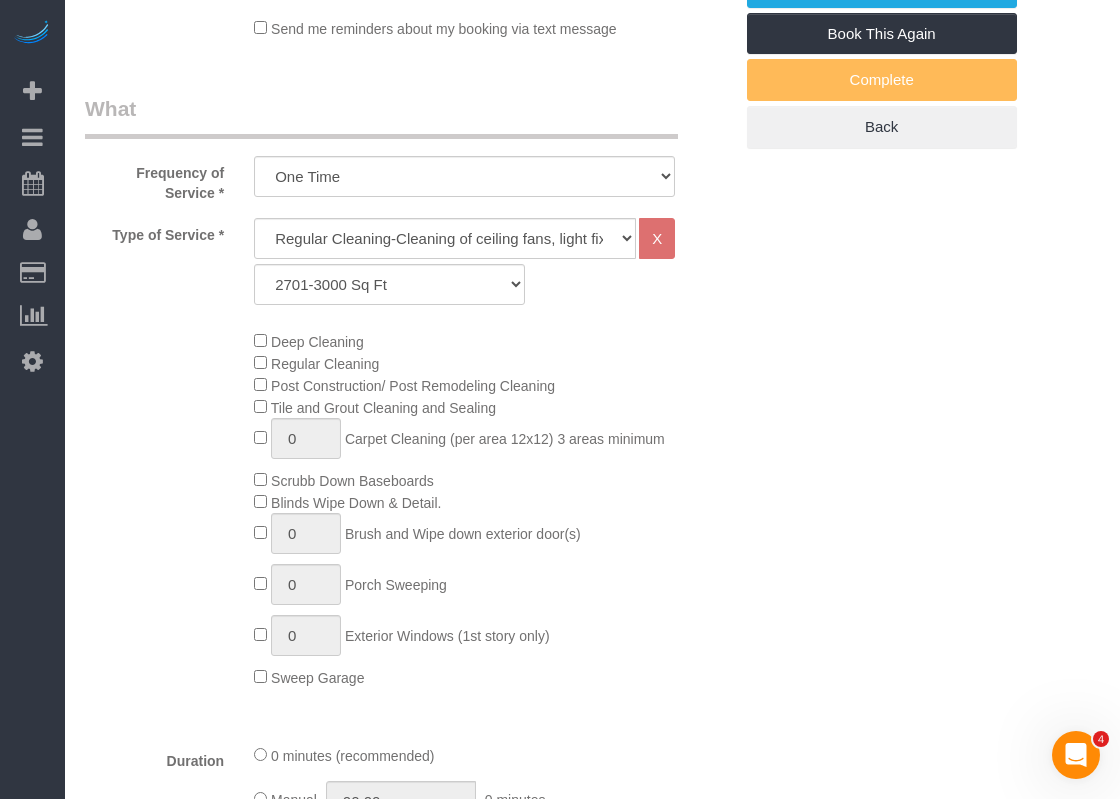 scroll, scrollTop: 500, scrollLeft: 0, axis: vertical 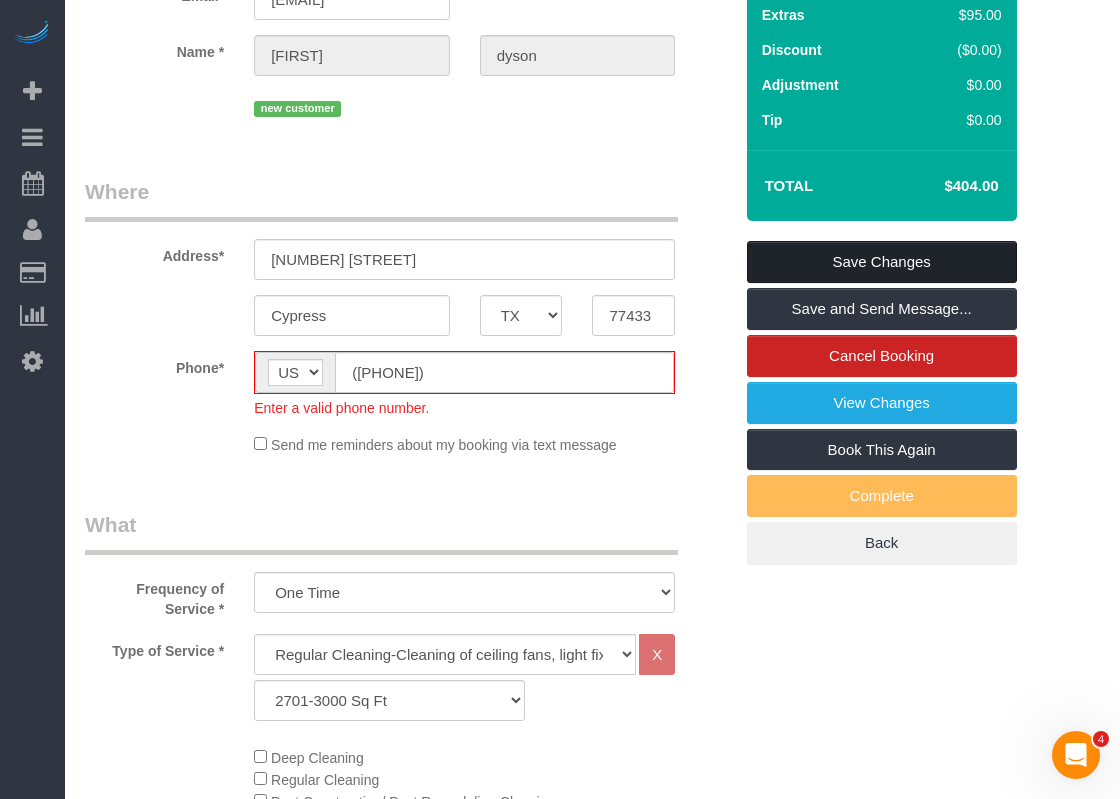 click on "Save Changes" at bounding box center (882, 262) 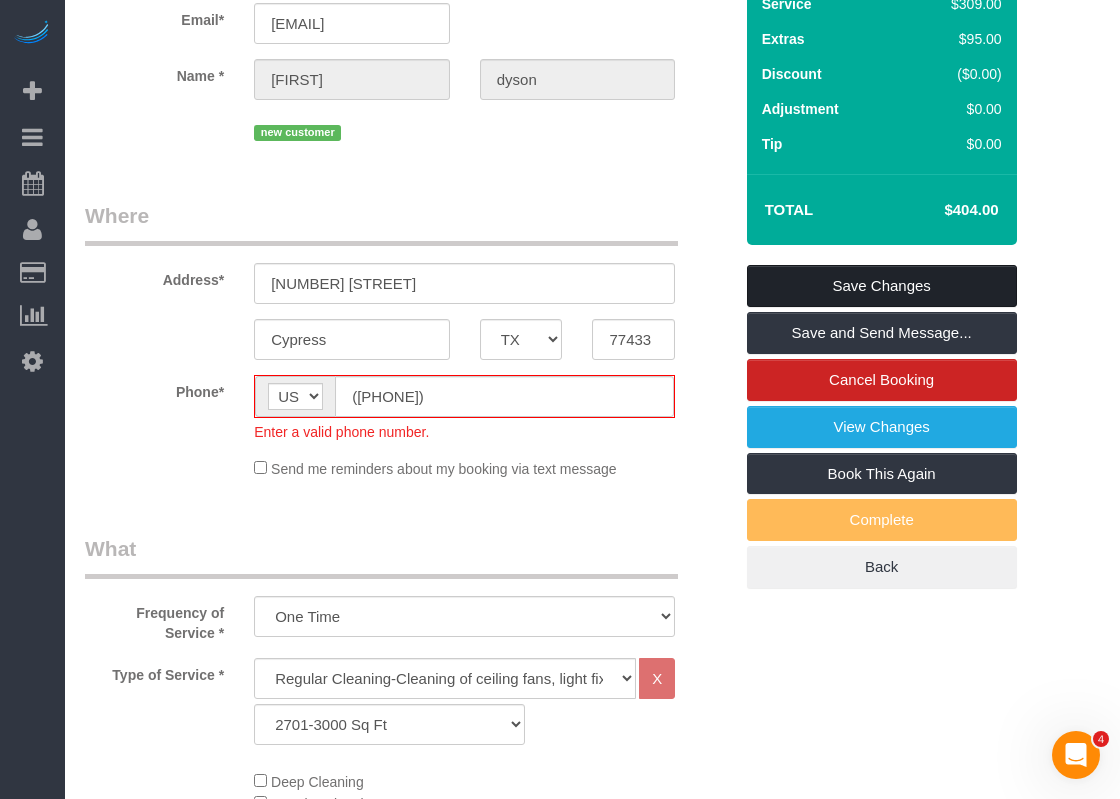 click on "Save Changes" at bounding box center (882, 286) 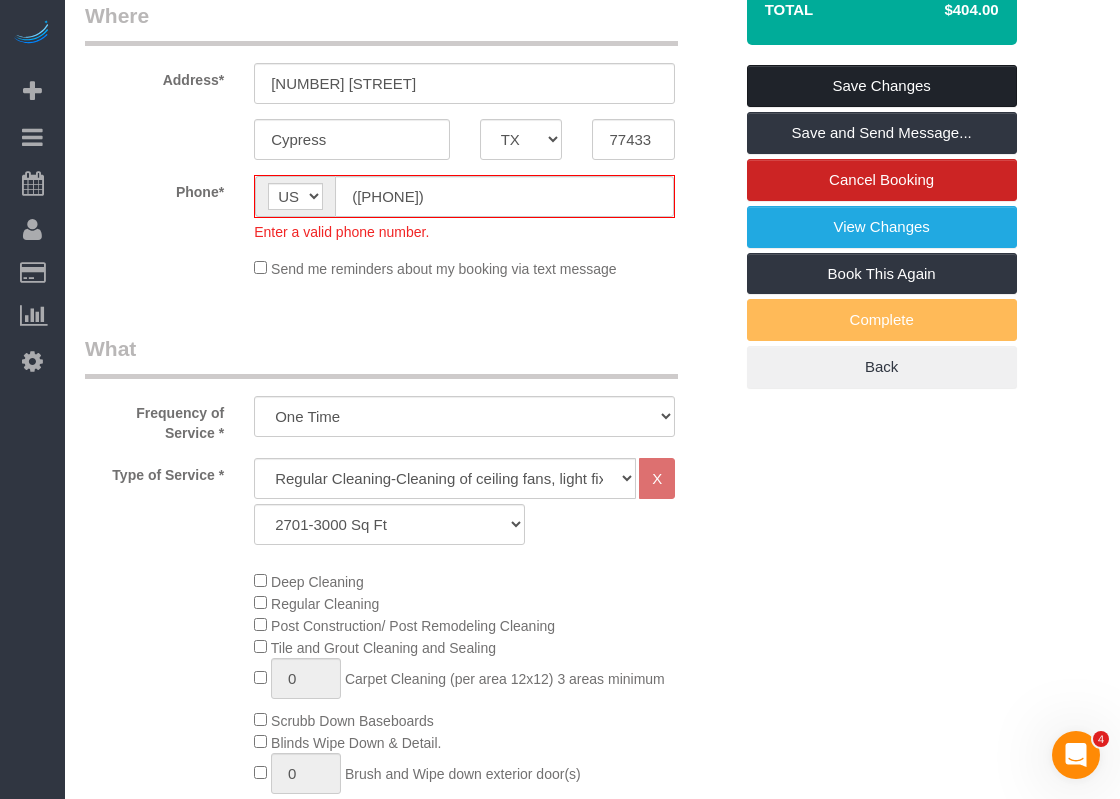 click on "Save Changes" at bounding box center (882, 86) 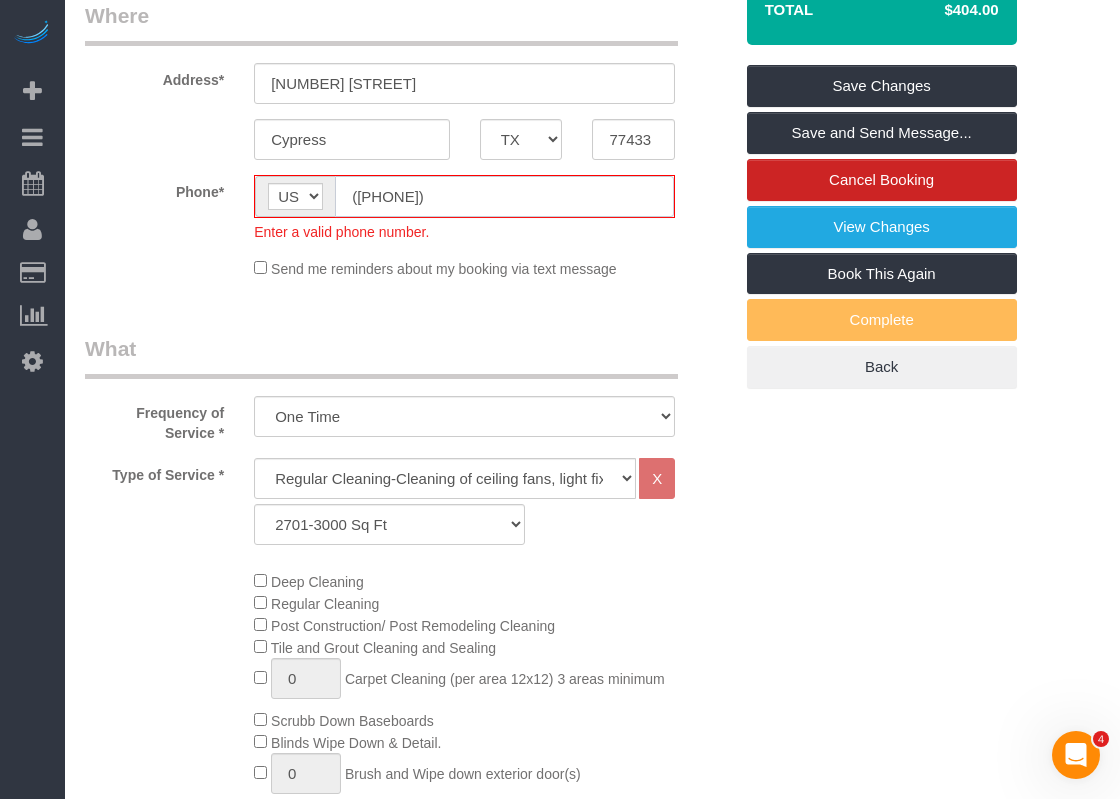 click on "([PHONE])" 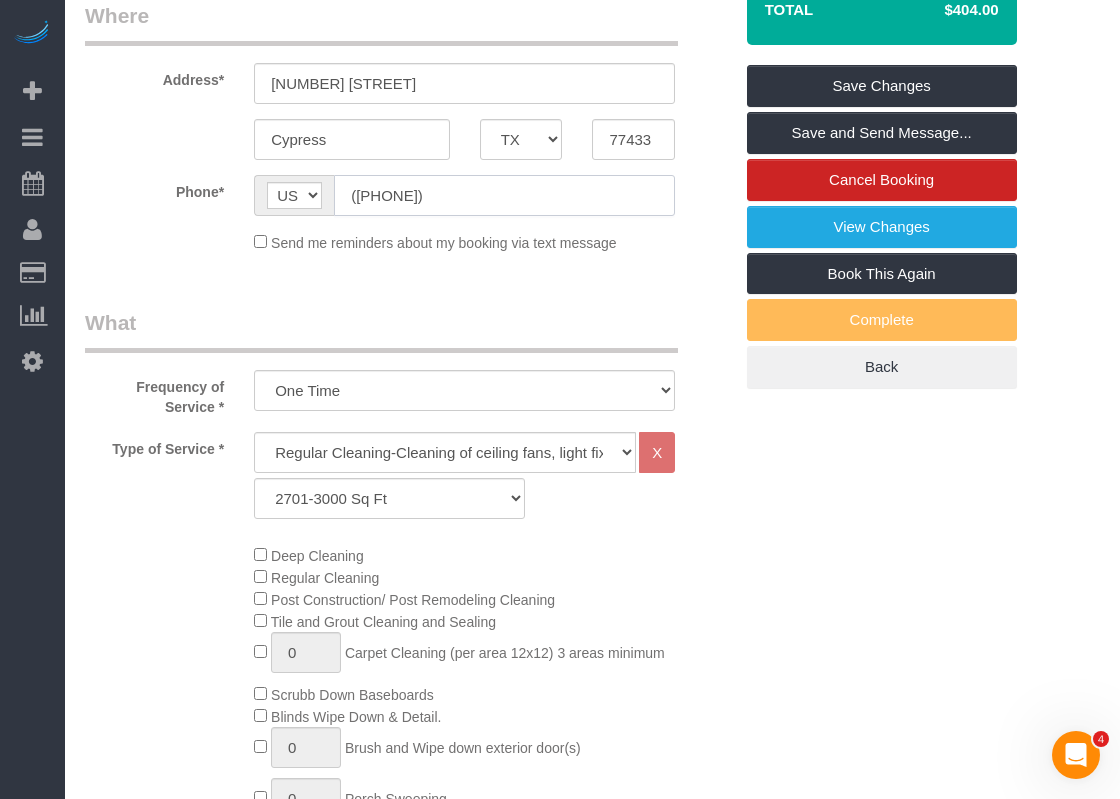 type on "([PHONE])" 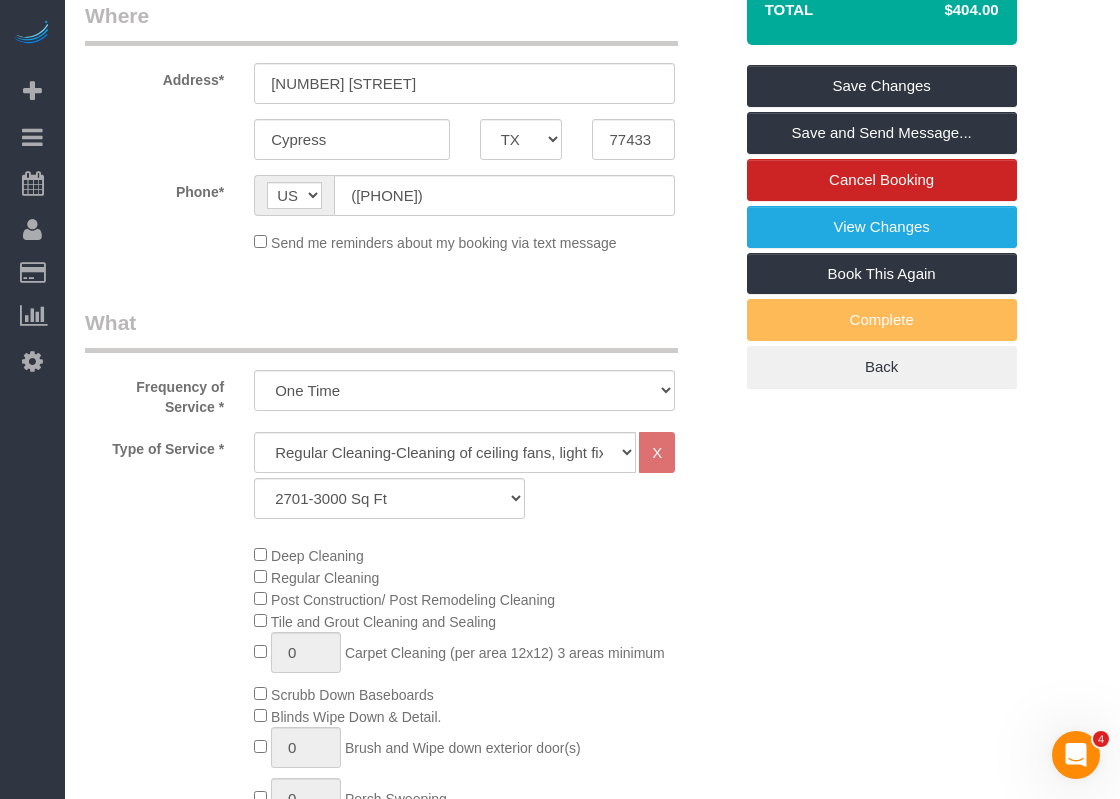 click on "Who
Email*
[EMAIL]
Name *
[FIRST]
[LAST]
new customer
Where
Address*
[NUMBER] [STREET]
[CITY]
AK
AL
AR
AZ
CA
CO
CT
DC
DE
FL
GA
HI
IA
ID
IL
IN
KS
KY
LA
MA
MD
ME
MI
MN
MO
MS
MT
NC
ND" at bounding box center [408, 1092] 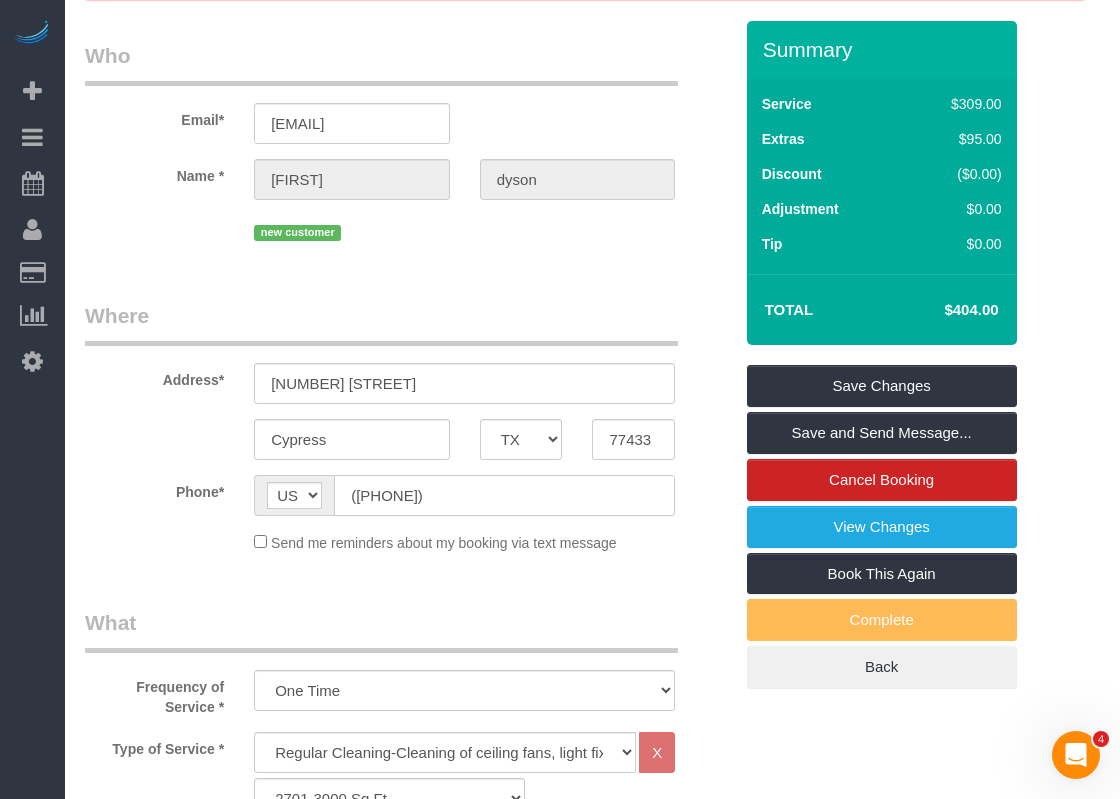 click on "([PHONE])" 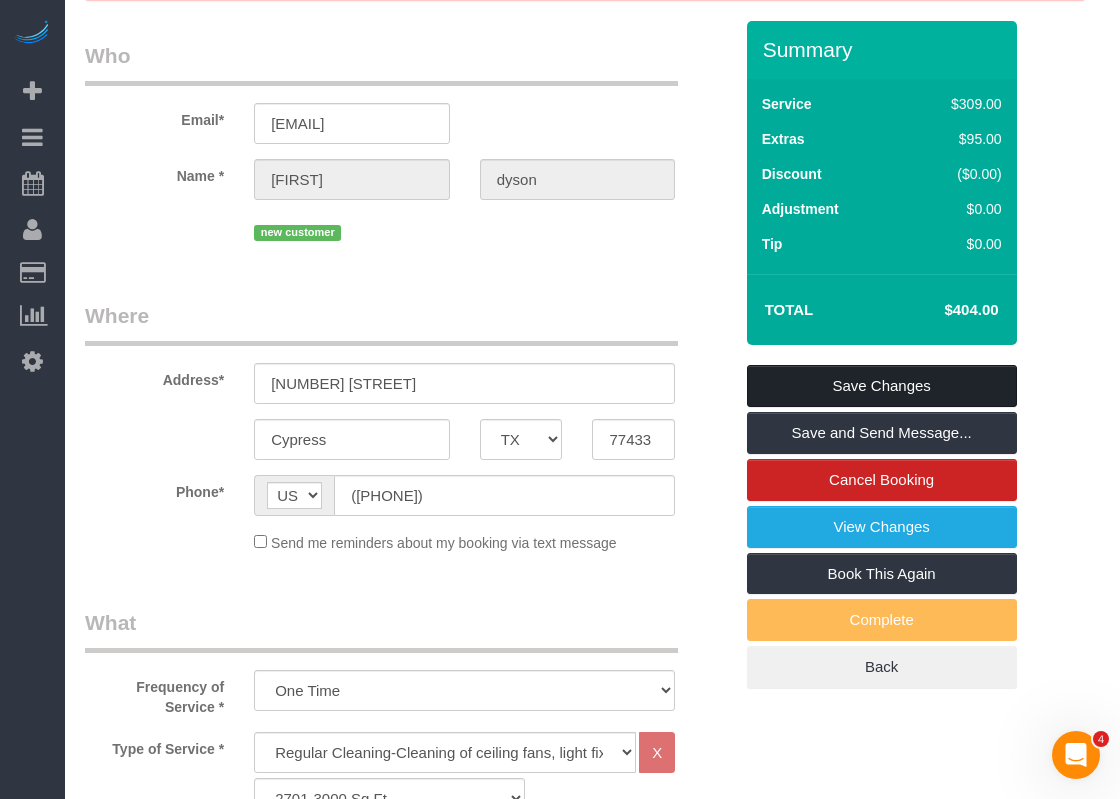 click on "Save Changes" at bounding box center (882, 386) 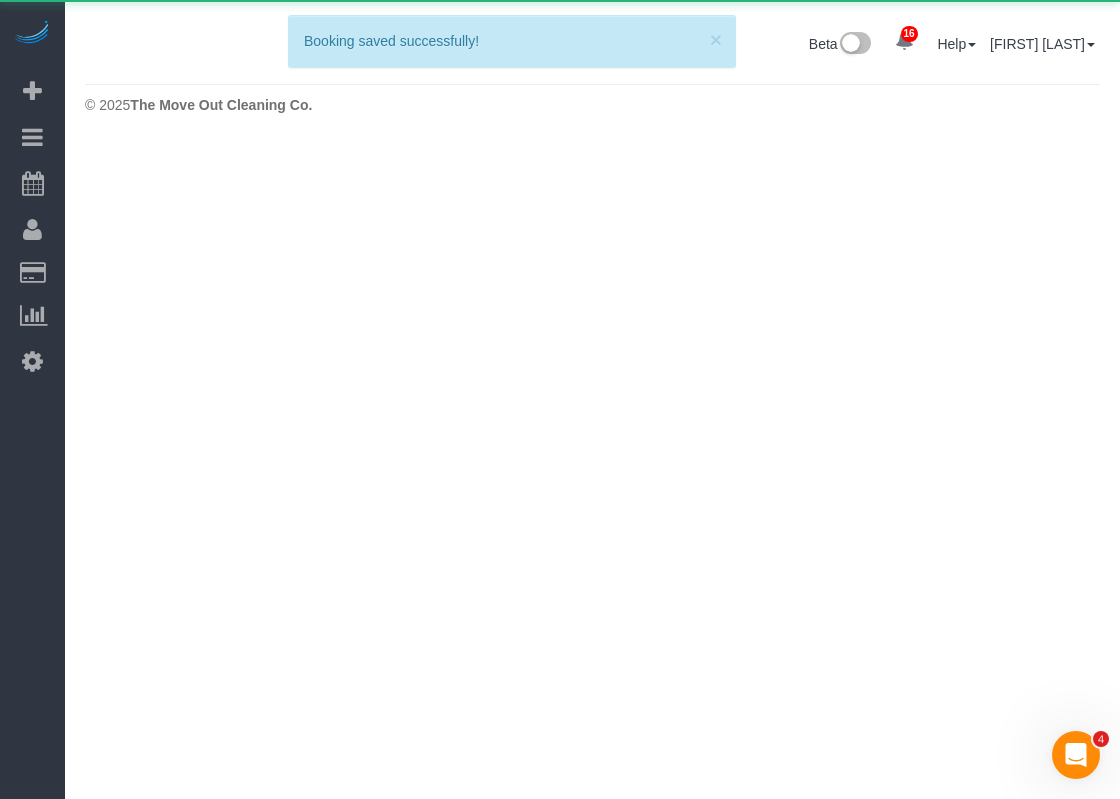 scroll, scrollTop: 0, scrollLeft: 0, axis: both 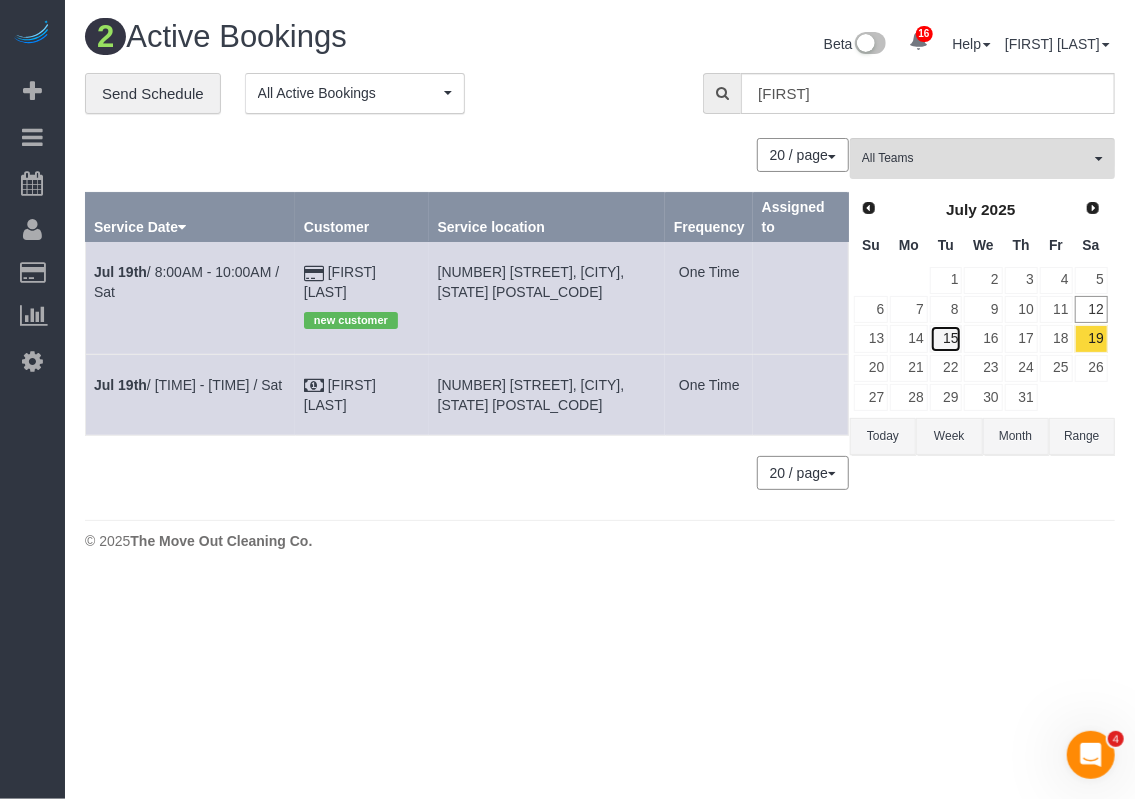 click on "15" at bounding box center (946, 338) 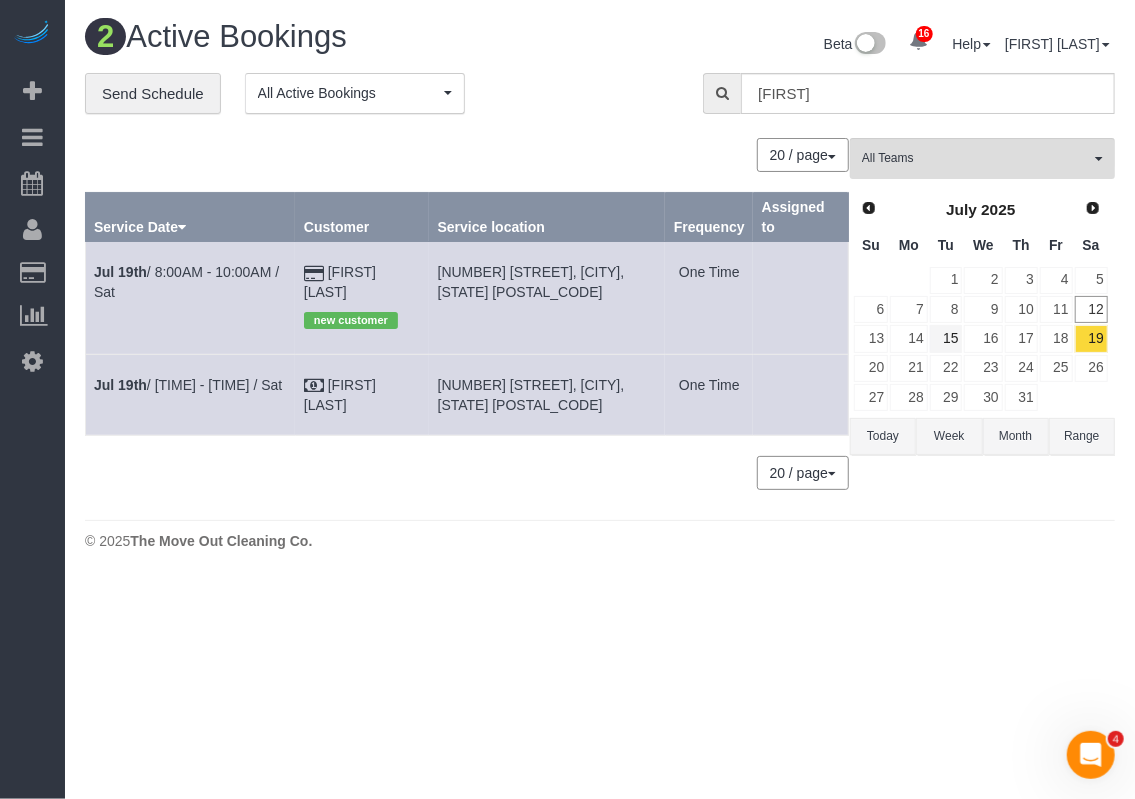 type 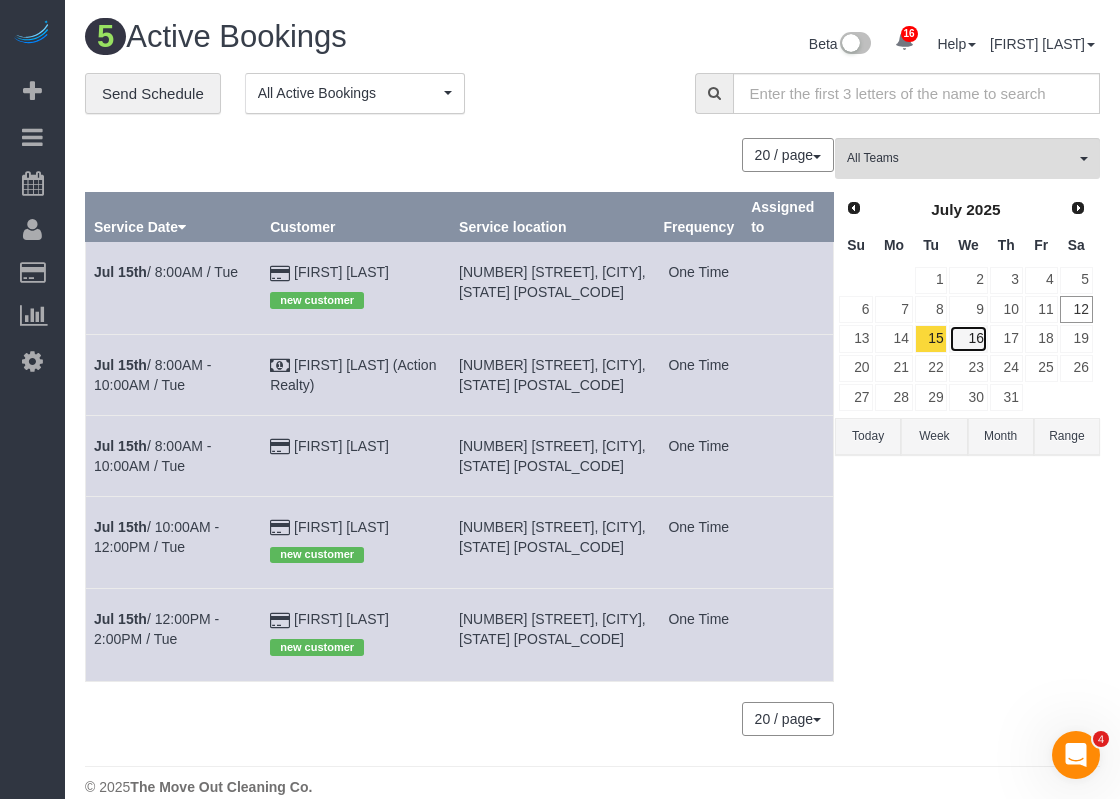 click on "16" at bounding box center [968, 338] 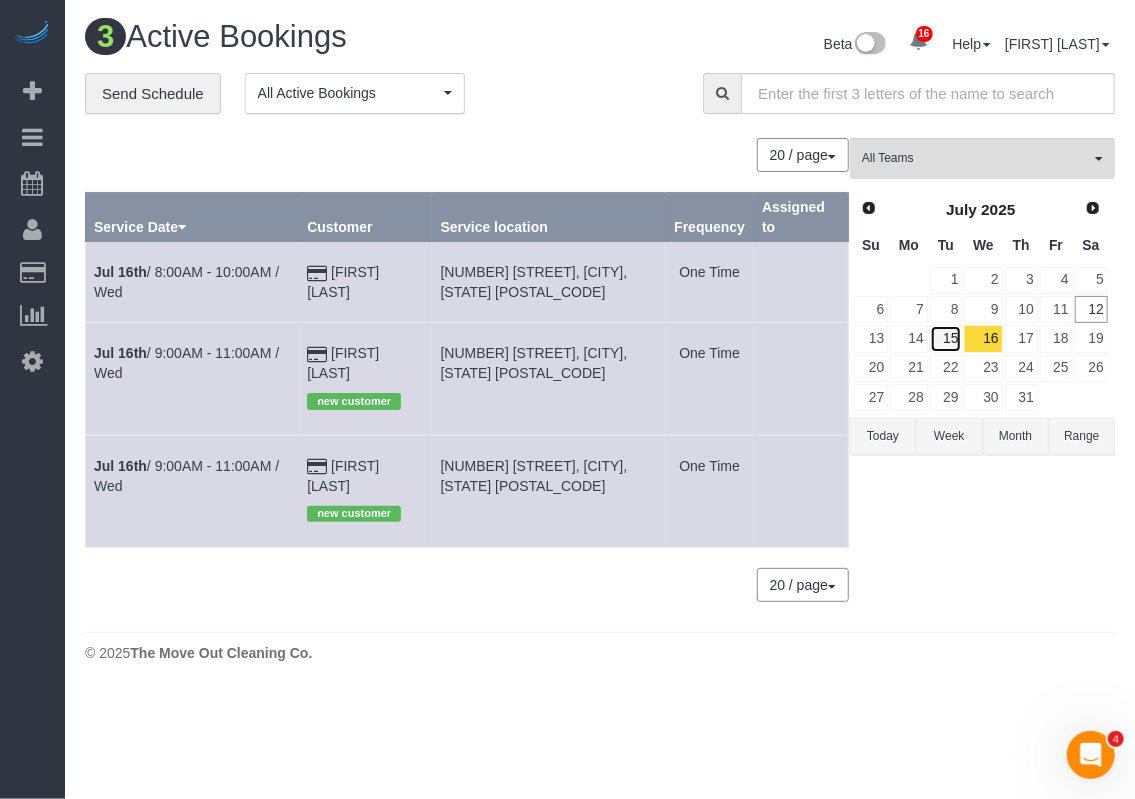 click on "15" at bounding box center [946, 338] 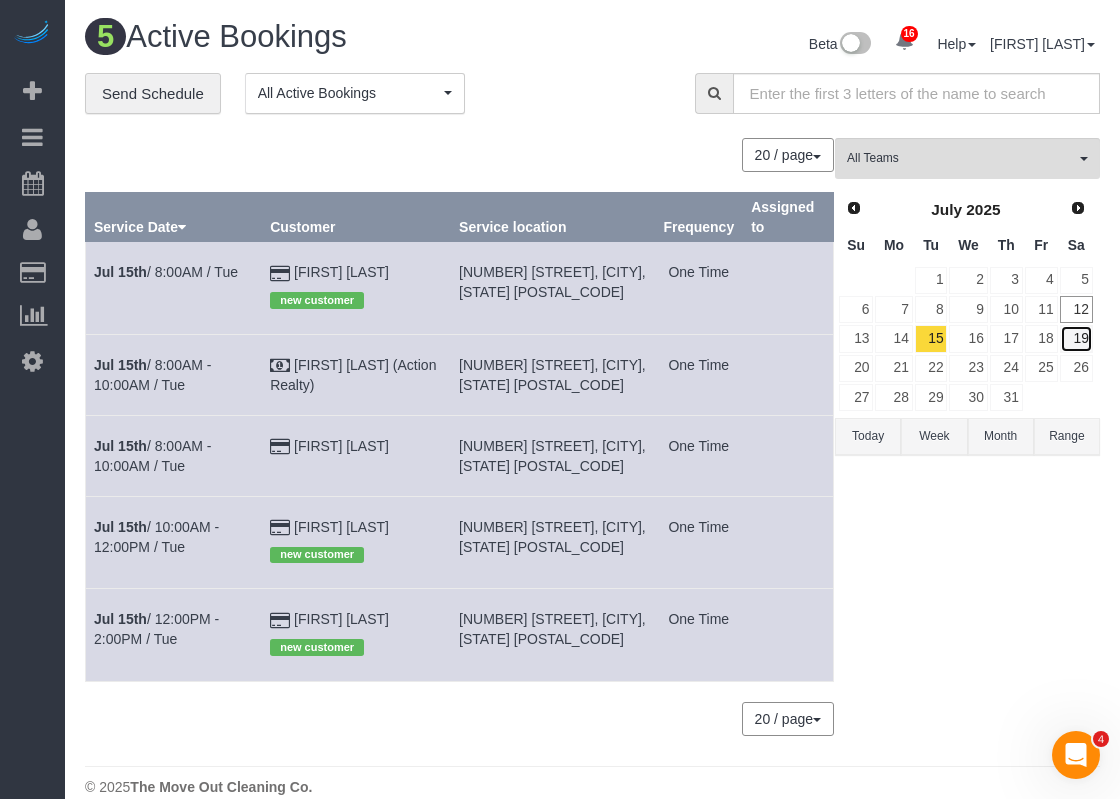 click on "19" at bounding box center (1076, 338) 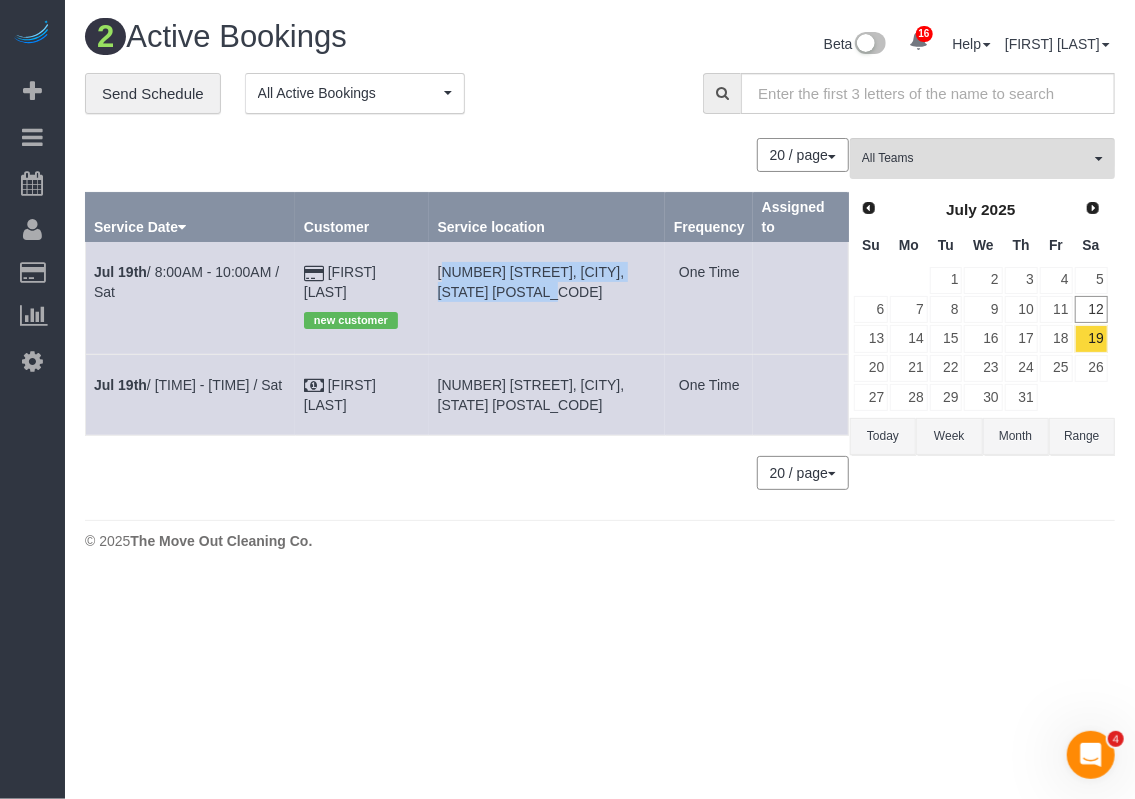 drag, startPoint x: 506, startPoint y: 300, endPoint x: 434, endPoint y: 278, distance: 75.28612 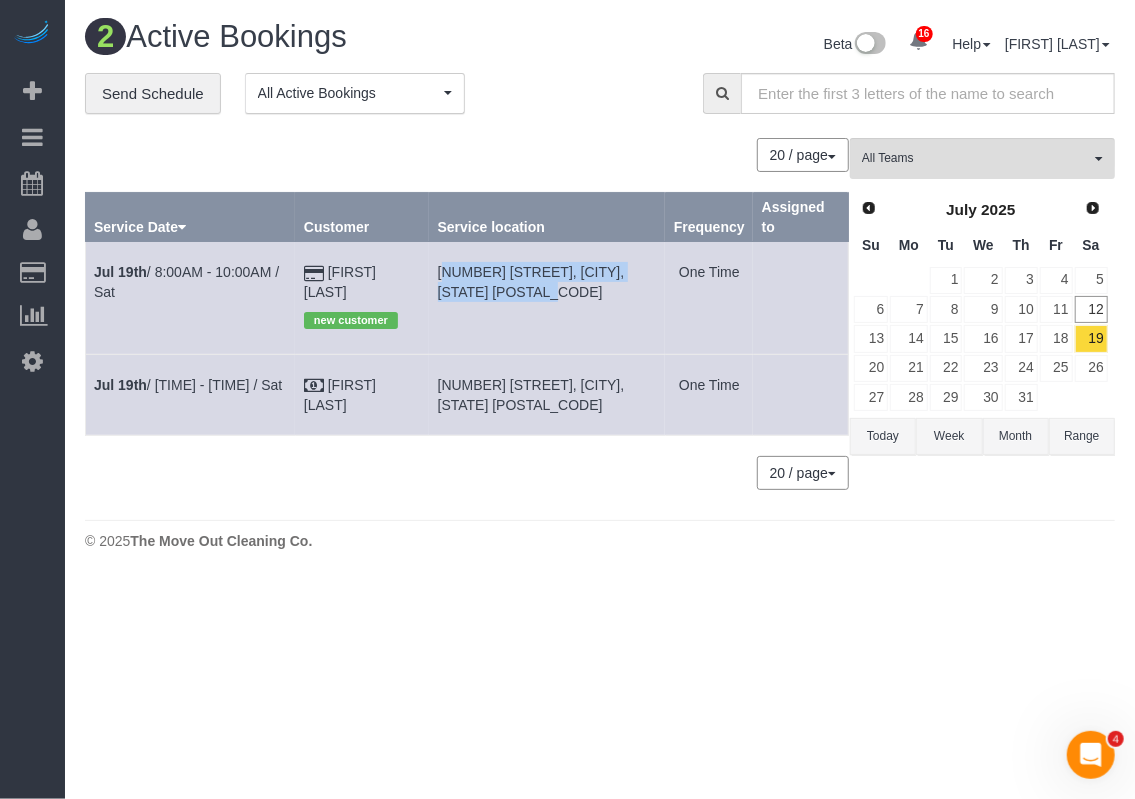 copy on "[NUMBER] [STREET], [CITY], [STATE] [POSTAL_CODE]" 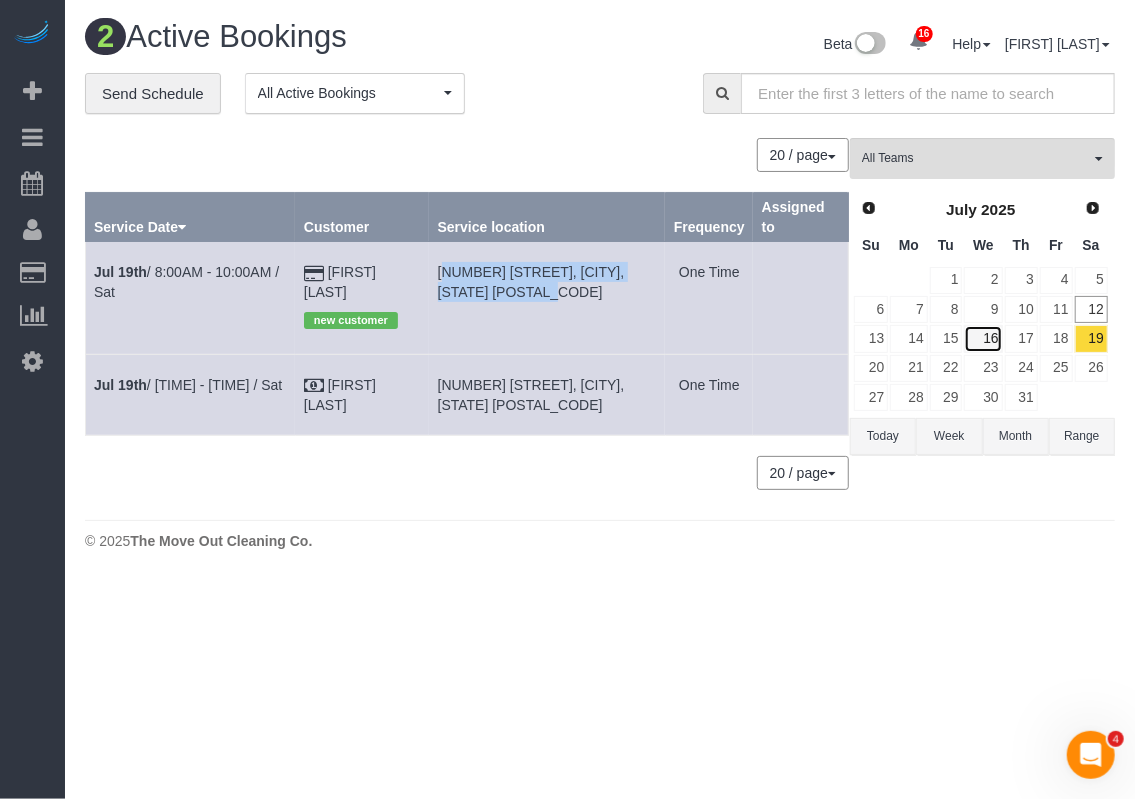 click on "16" at bounding box center (983, 338) 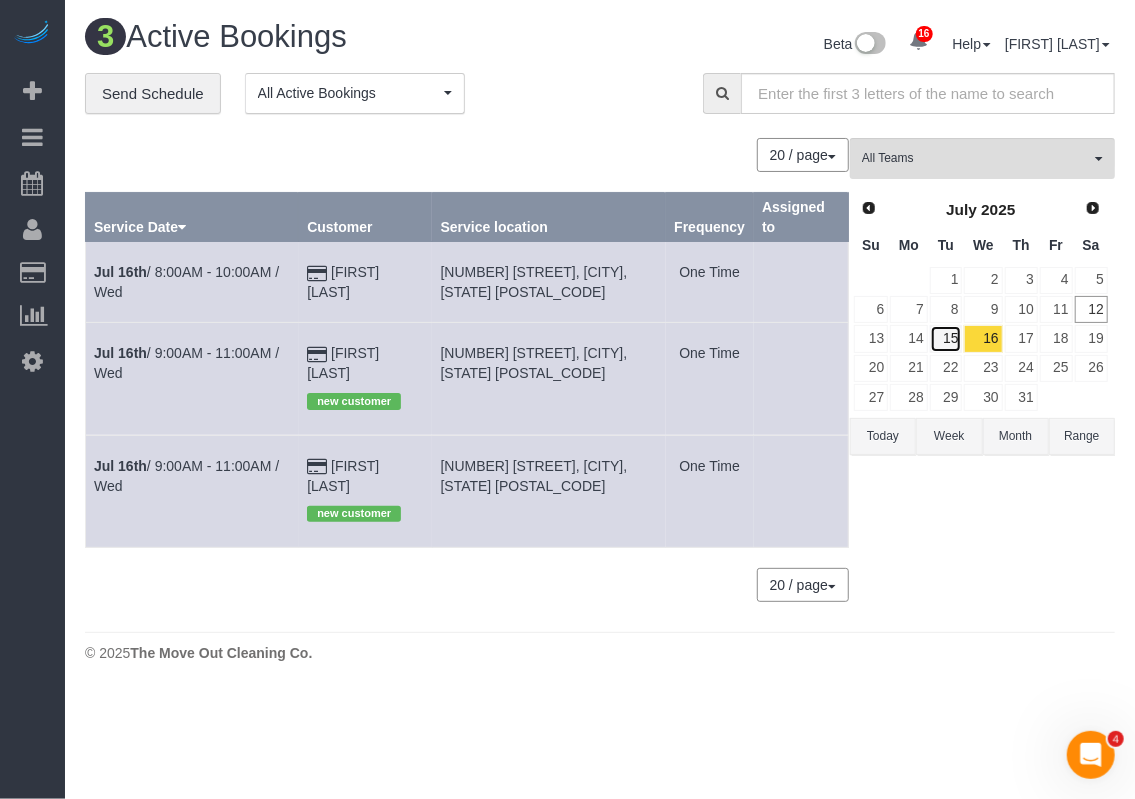 click on "15" at bounding box center (946, 338) 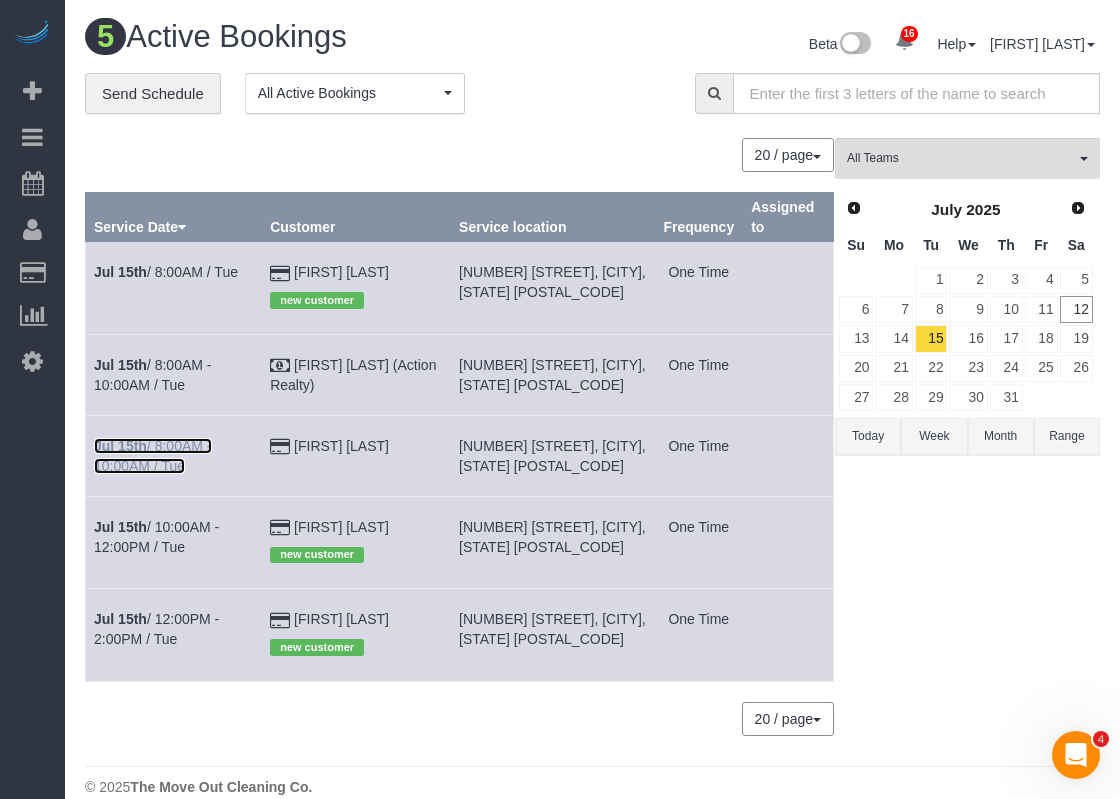 click on "Jul [DAY]th
/ [TIME] - [TIME] / Tue" at bounding box center [153, 456] 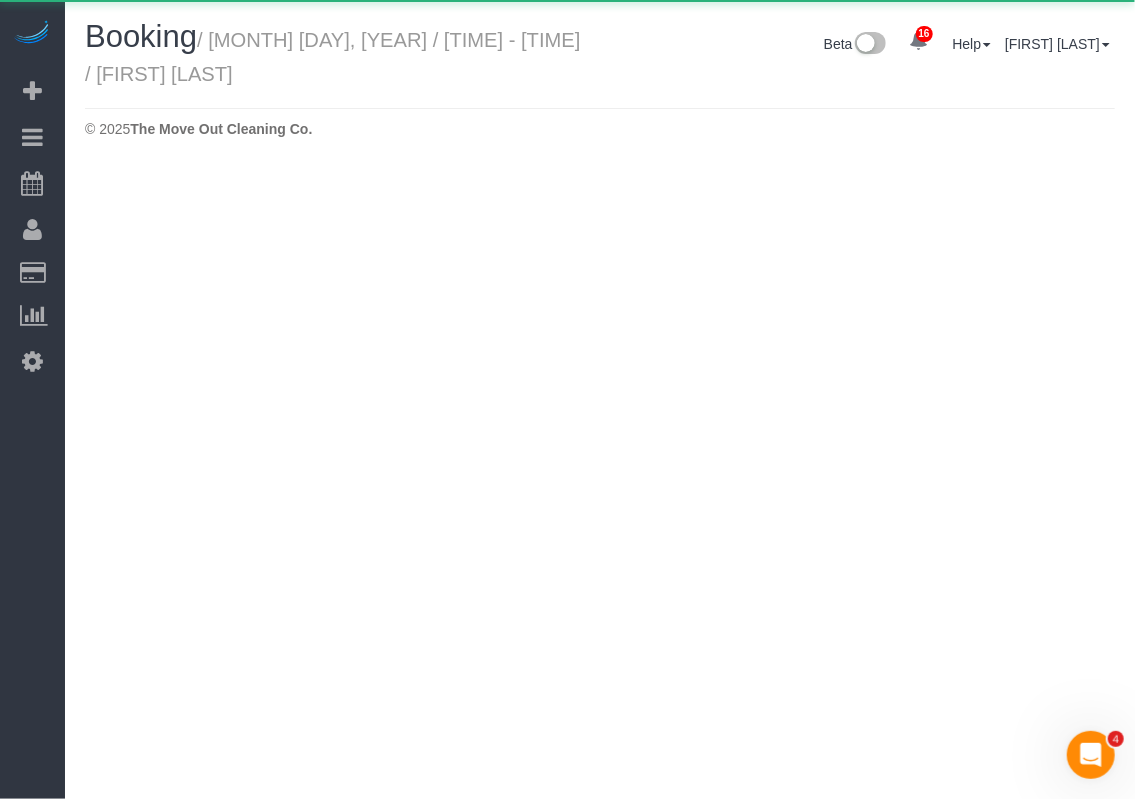 select on "TX" 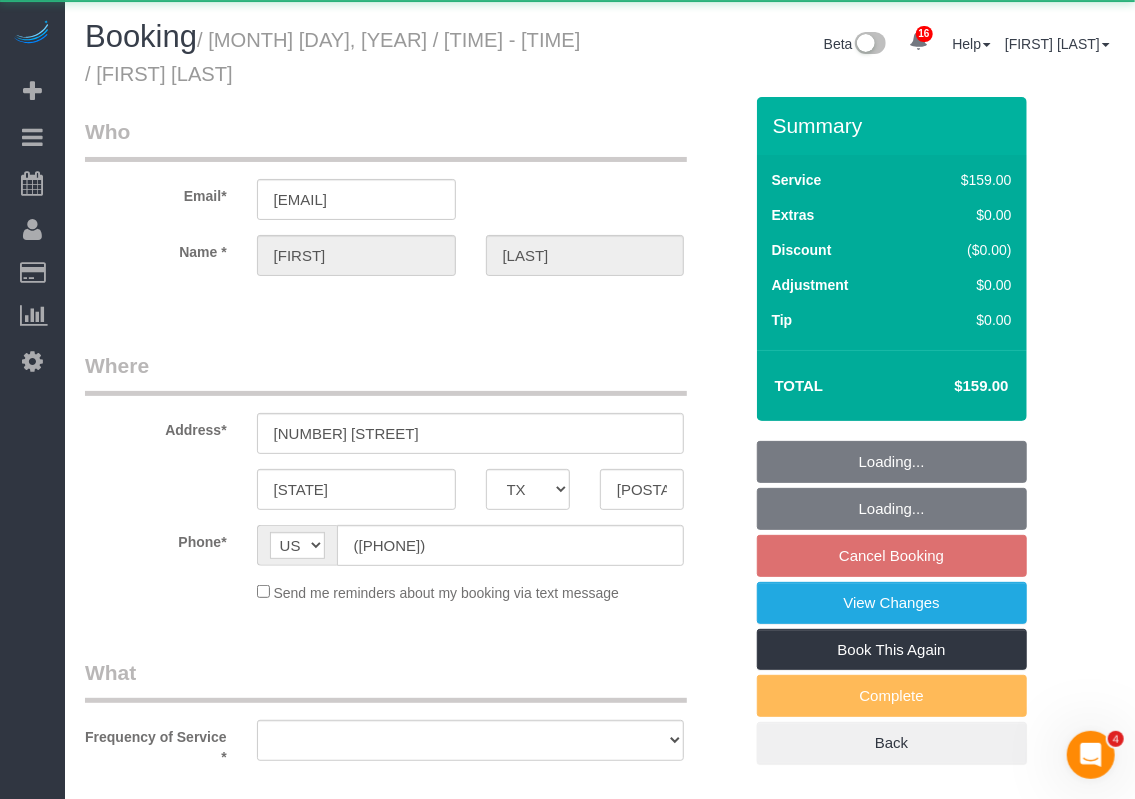 select on "object:4724" 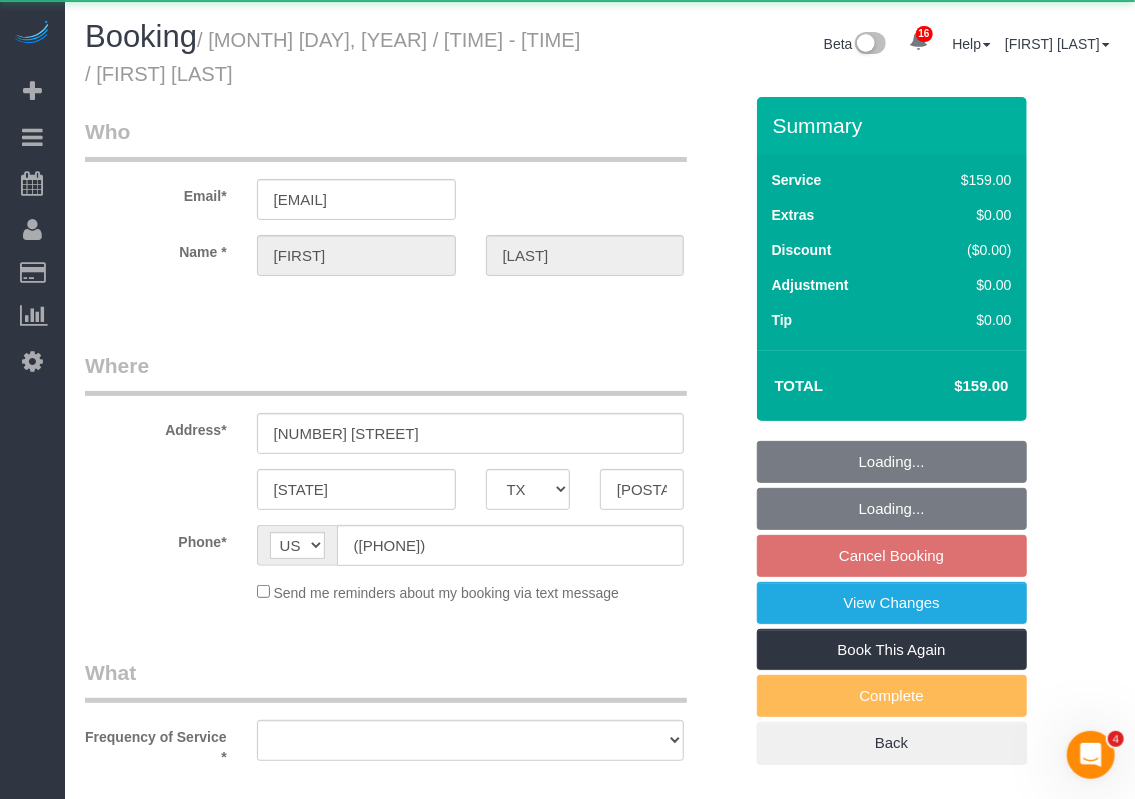 select on "string:fspay-4f82b718-73c6-4a61-ba46-cdf960c187ce" 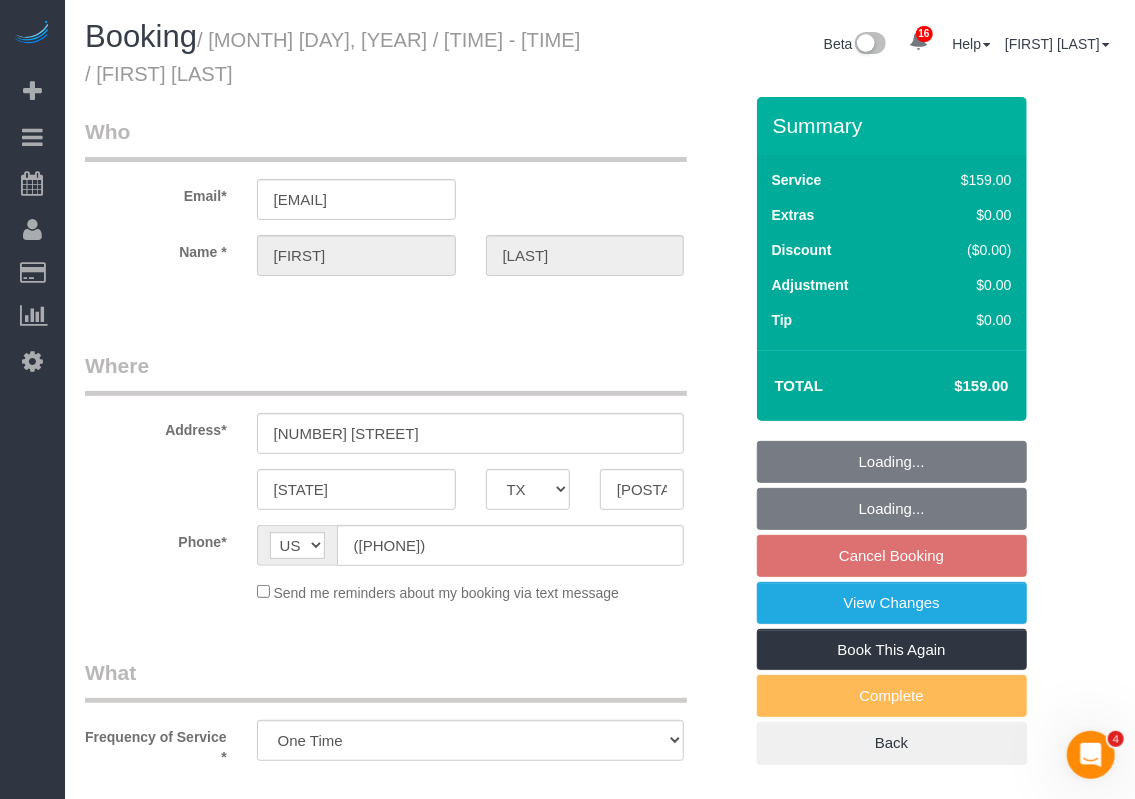 select on "object:4794" 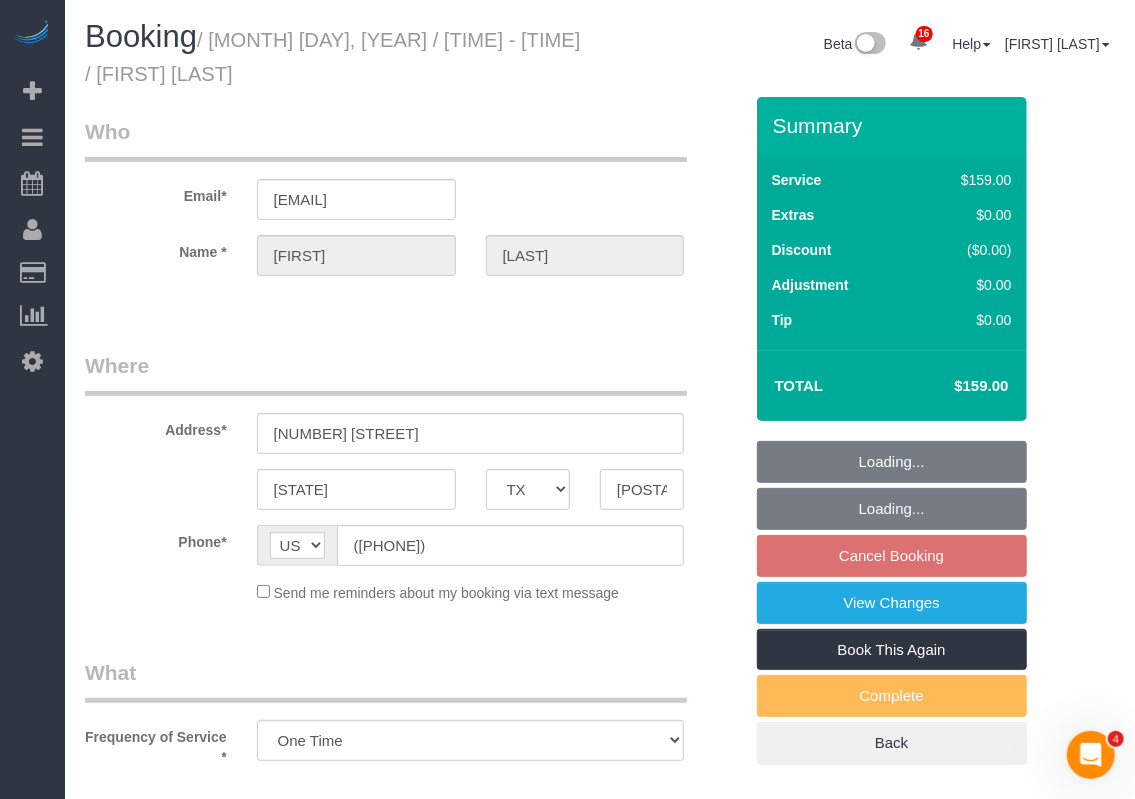 select on "spot98" 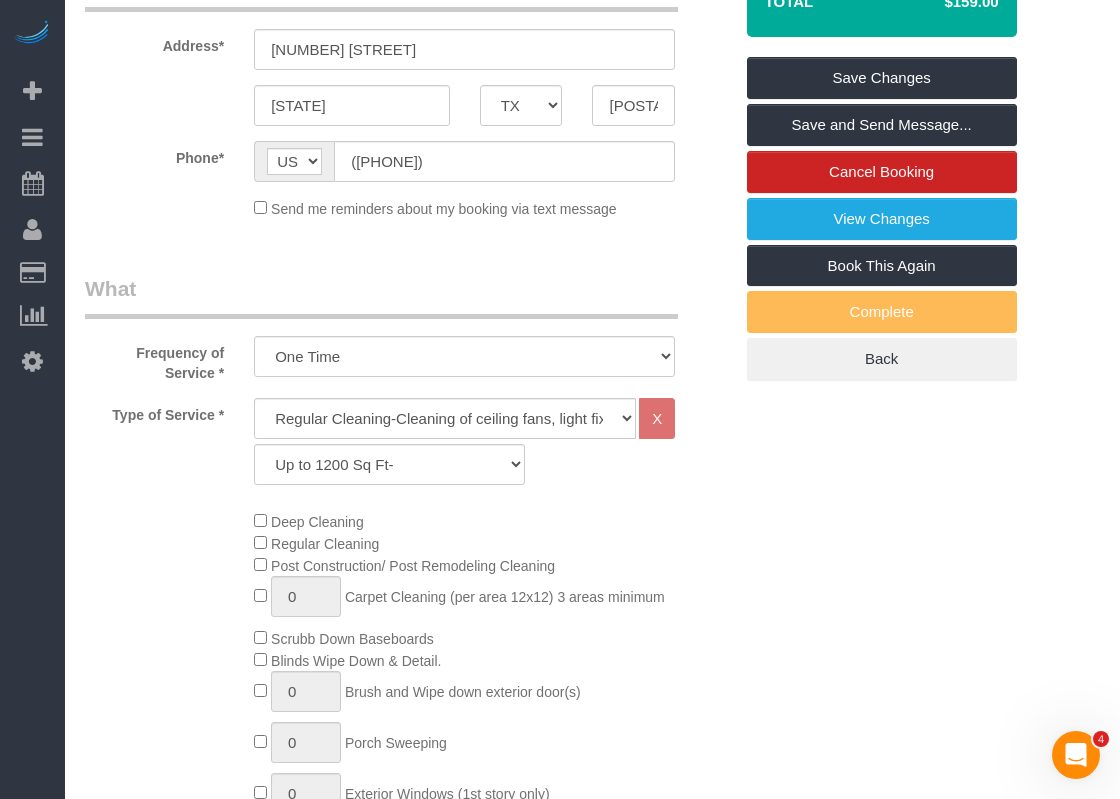 scroll, scrollTop: 400, scrollLeft: 0, axis: vertical 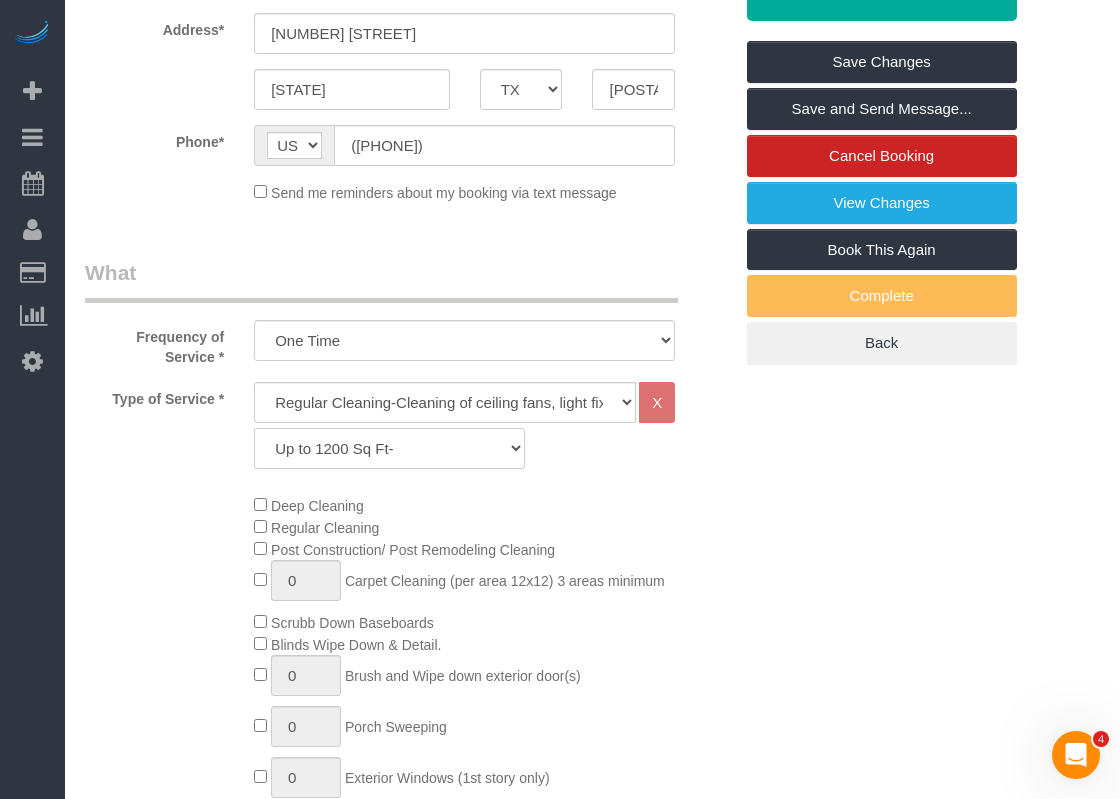 click on "Up to 1200 Sq Ft- 1201-1500 Sq Ft 1501-1800 Sq Ft 1801-2000 Sq Ft 2001-2300 Sq Ft 2301-2500 Sq Ft 2500-2700 Sq Ft 2701-3000 Sq Ft 3001-3300 Sq Ft 3301-3600 Sq Ft 3601-3999 Sq Ft 4000-4300 Sq Ft 4301-4600 Sq Ft 4601-5000 Sq Ft Homes over 5000 Sq Ft **Please call/Text us" 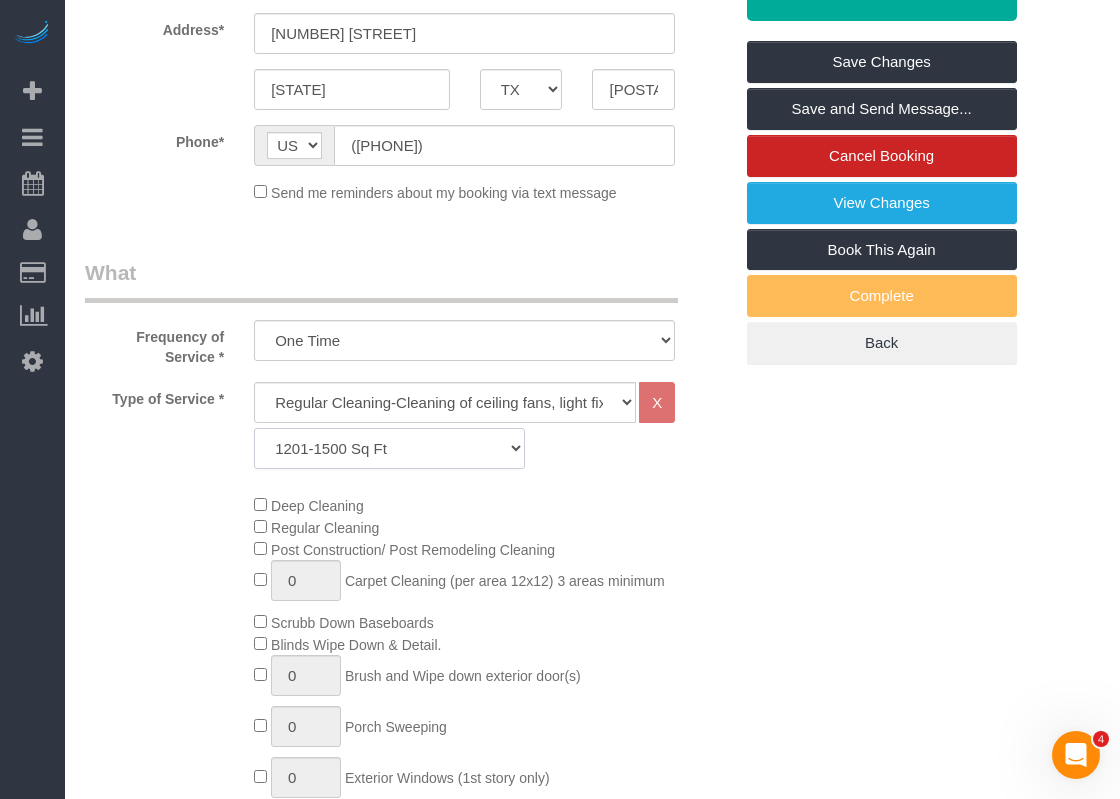 click on "Up to 1200 Sq Ft- 1201-1500 Sq Ft 1501-1800 Sq Ft 1801-2000 Sq Ft 2001-2300 Sq Ft 2301-2500 Sq Ft 2500-2700 Sq Ft 2701-3000 Sq Ft 3001-3300 Sq Ft 3301-3600 Sq Ft 3601-3999 Sq Ft 4000-4300 Sq Ft 4301-4600 Sq Ft 4601-5000 Sq Ft Homes over 5000 Sq Ft **Please call/Text us" 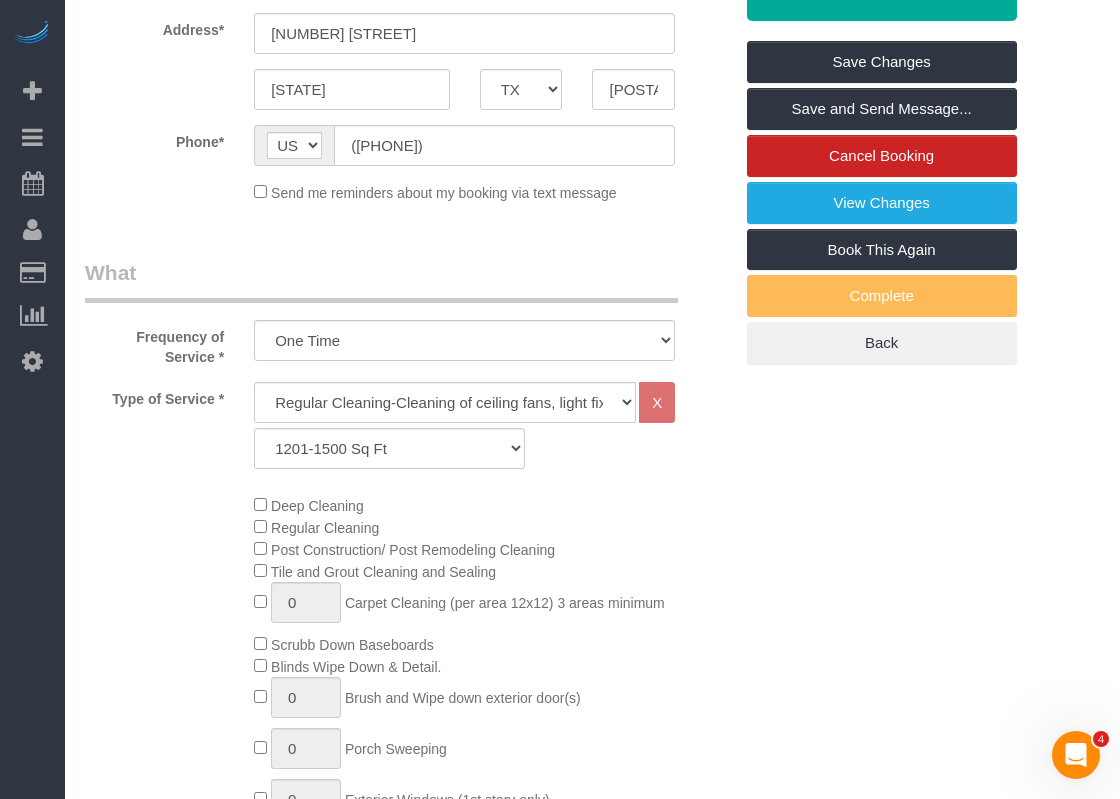 click on "Who
Email*
[EMAIL]
Name *
[FIRST]
[LAST]
Where
Address*
[NUMBER] [STREET]
[CITY]
AK
AL
AR
AZ
CA
CO
CT
DC
DE
FL
GA
HI
IA
ID
IL
IN
KS
KY
LA
MA
MD
ME
MI
MN
MO
MS
MT
NC
ND
NE" at bounding box center [592, 1054] 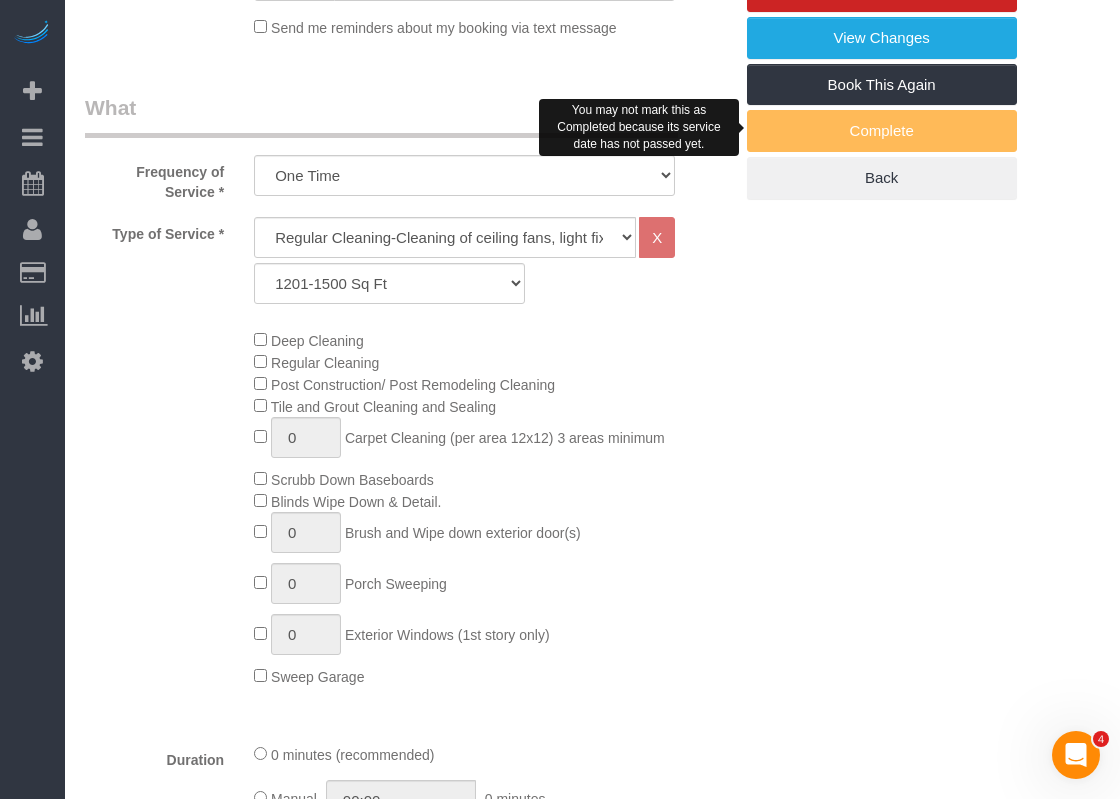 scroll, scrollTop: 600, scrollLeft: 0, axis: vertical 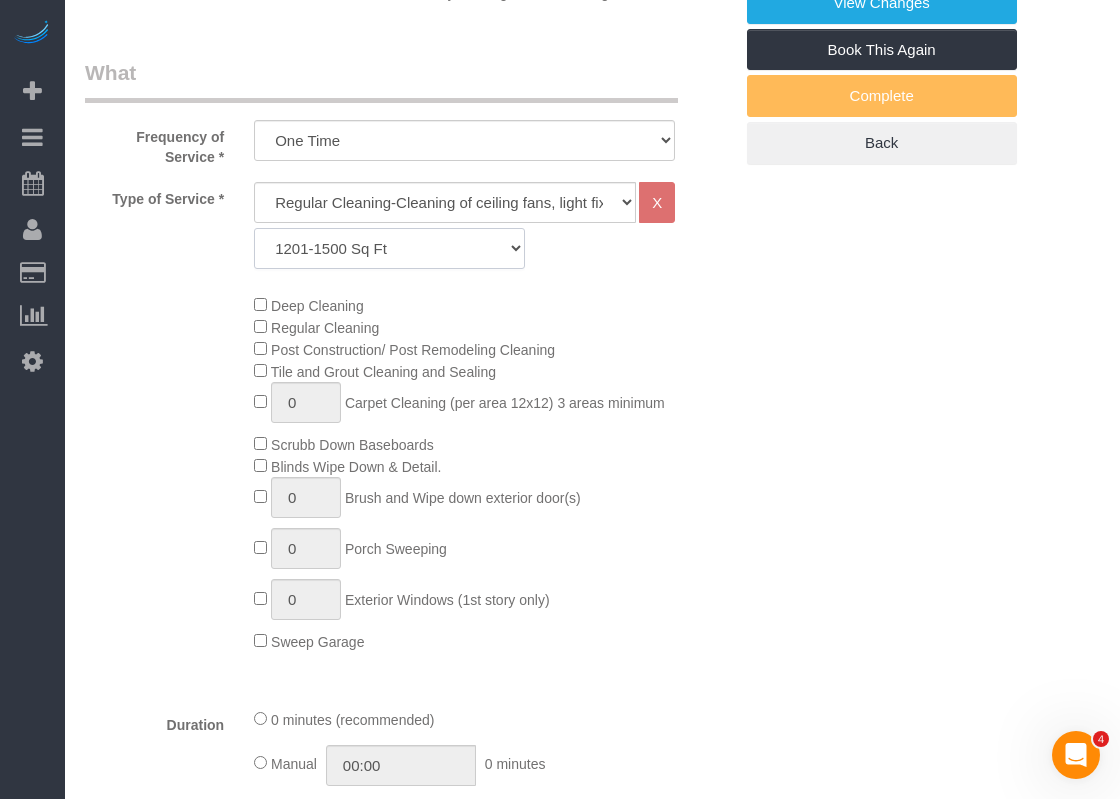 click on "Up to 1200 Sq Ft- 1201-1500 Sq Ft 1501-1800 Sq Ft 1801-2000 Sq Ft 2001-2300 Sq Ft 2301-2500 Sq Ft 2500-2700 Sq Ft 2701-3000 Sq Ft 3001-3300 Sq Ft 3301-3600 Sq Ft 3601-3999 Sq Ft 4000-4300 Sq Ft 4301-4600 Sq Ft 4601-5000 Sq Ft Homes over 5000 Sq Ft **Please call/Text us" 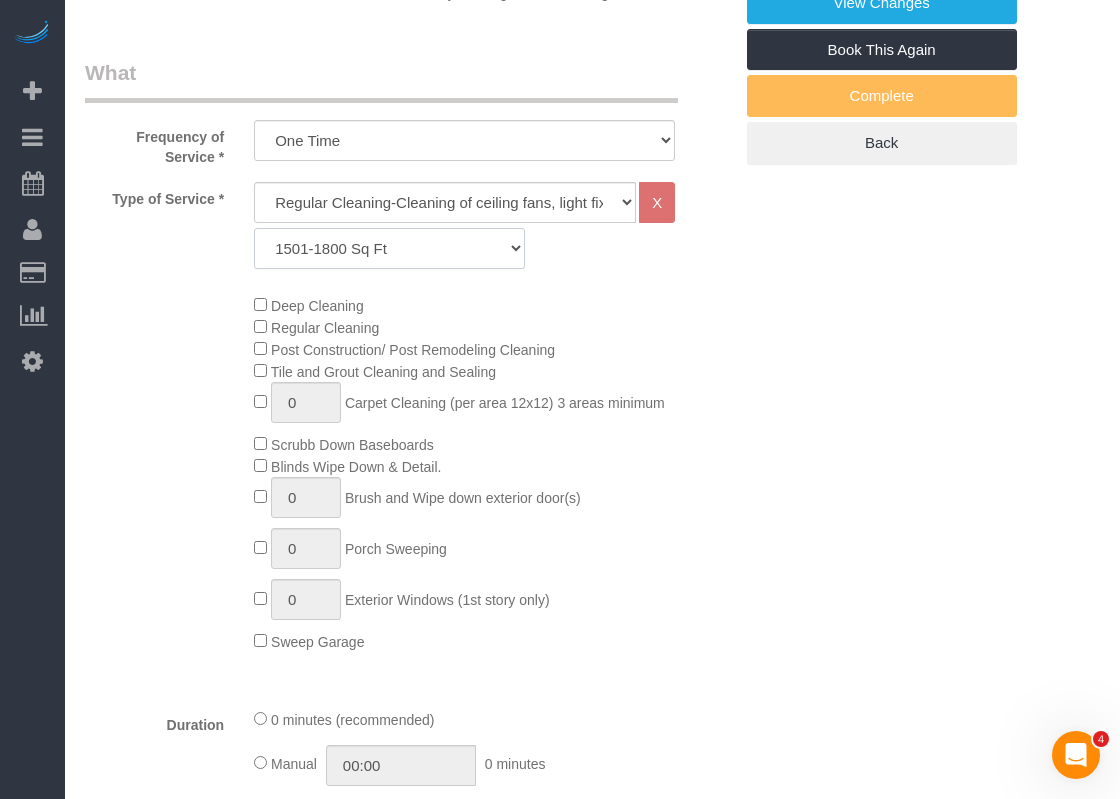 click on "Up to 1200 Sq Ft- 1201-1500 Sq Ft 1501-1800 Sq Ft 1801-2000 Sq Ft 2001-2300 Sq Ft 2301-2500 Sq Ft 2500-2700 Sq Ft 2701-3000 Sq Ft 3001-3300 Sq Ft 3301-3600 Sq Ft 3601-3999 Sq Ft 4000-4300 Sq Ft 4301-4600 Sq Ft 4601-5000 Sq Ft Homes over 5000 Sq Ft **Please call/Text us" 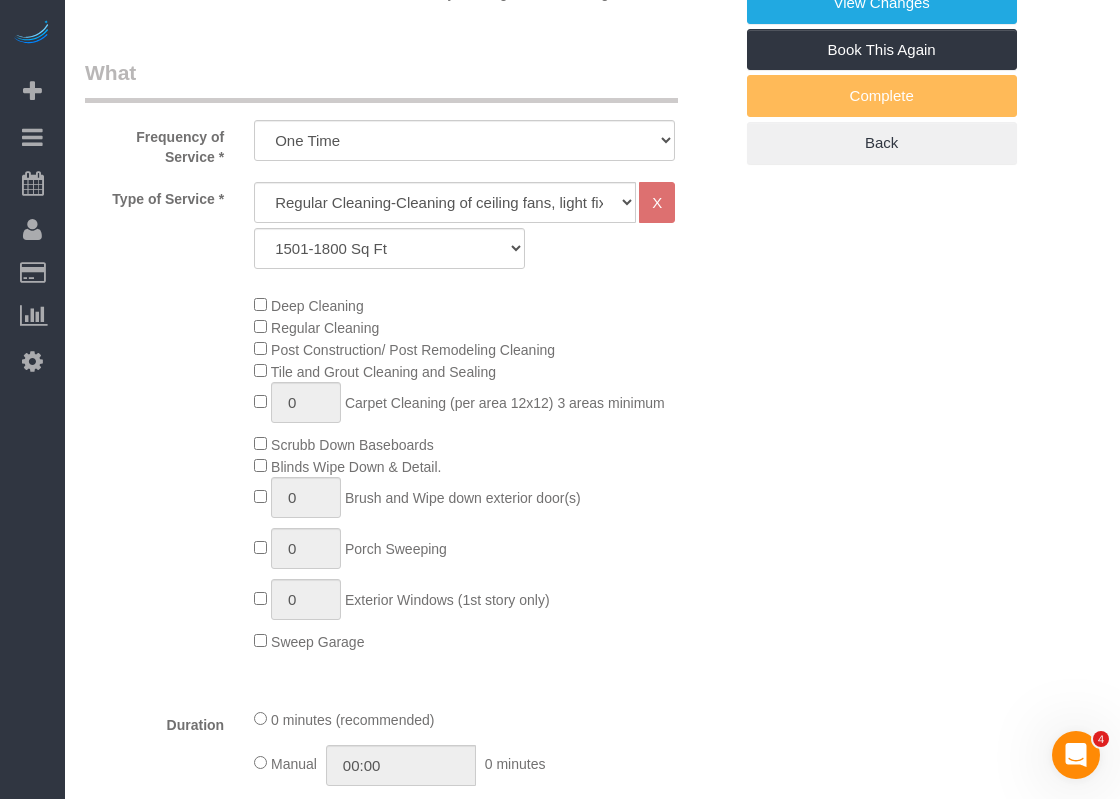 click on "Who
Email*
[EMAIL]
Name *
[FIRST]
[LAST]
Where
Address*
[NUMBER] [STREET]
[CITY]
AK
AL
AR
AZ
CA
CO
CT
DC
DE
FL
GA
HI
IA
ID
IL
IN
KS
KY
LA
MA
MD
ME
MI
MN
MO
MS
MT
NC
ND
NE" at bounding box center [592, 854] 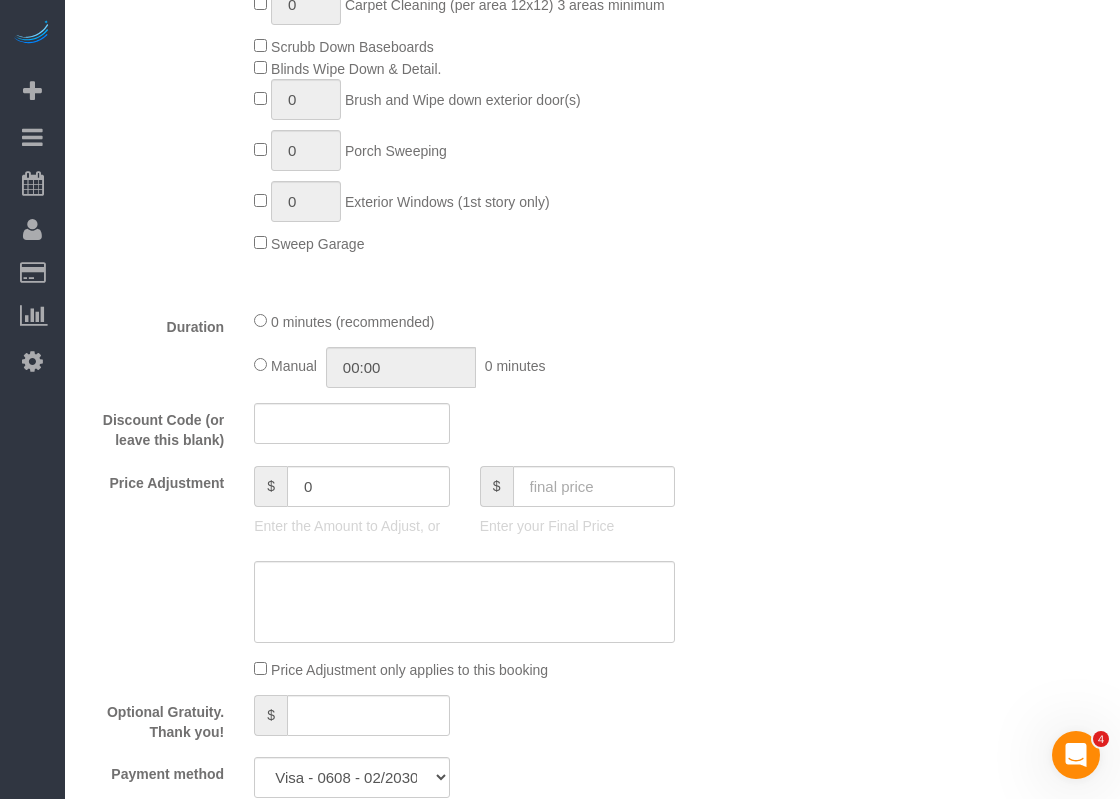 scroll, scrollTop: 1000, scrollLeft: 0, axis: vertical 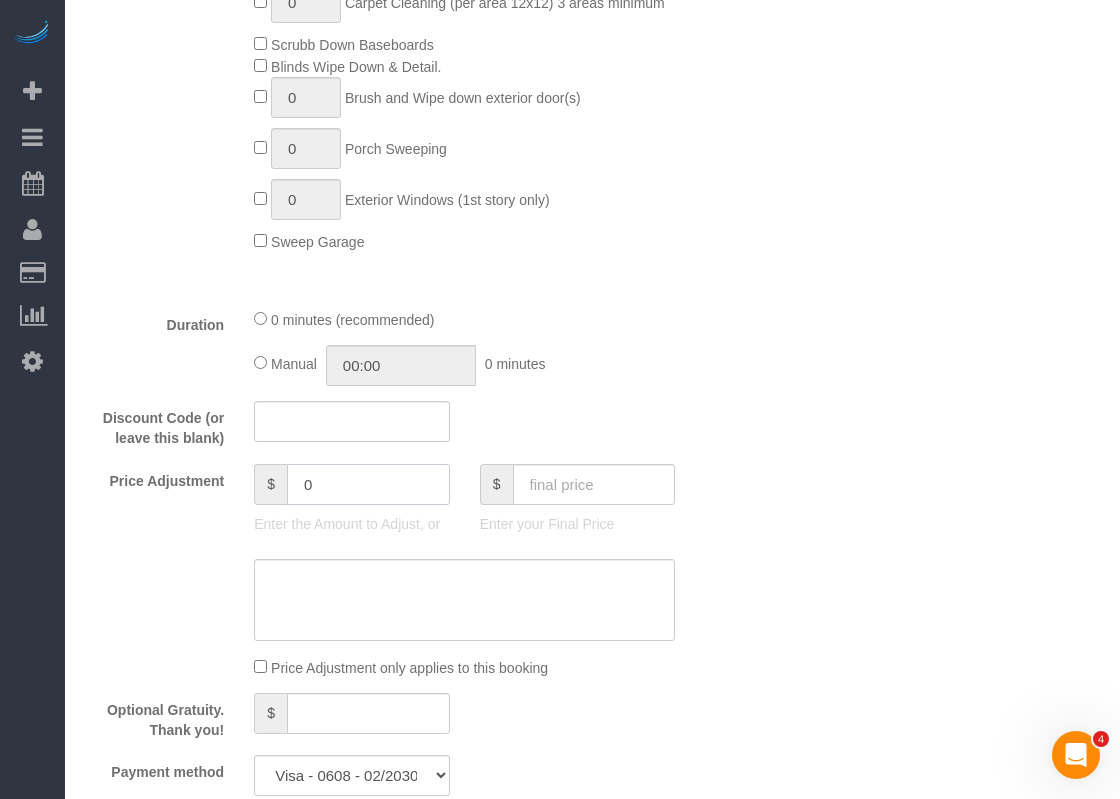drag, startPoint x: 421, startPoint y: 495, endPoint x: 220, endPoint y: 452, distance: 205.54805 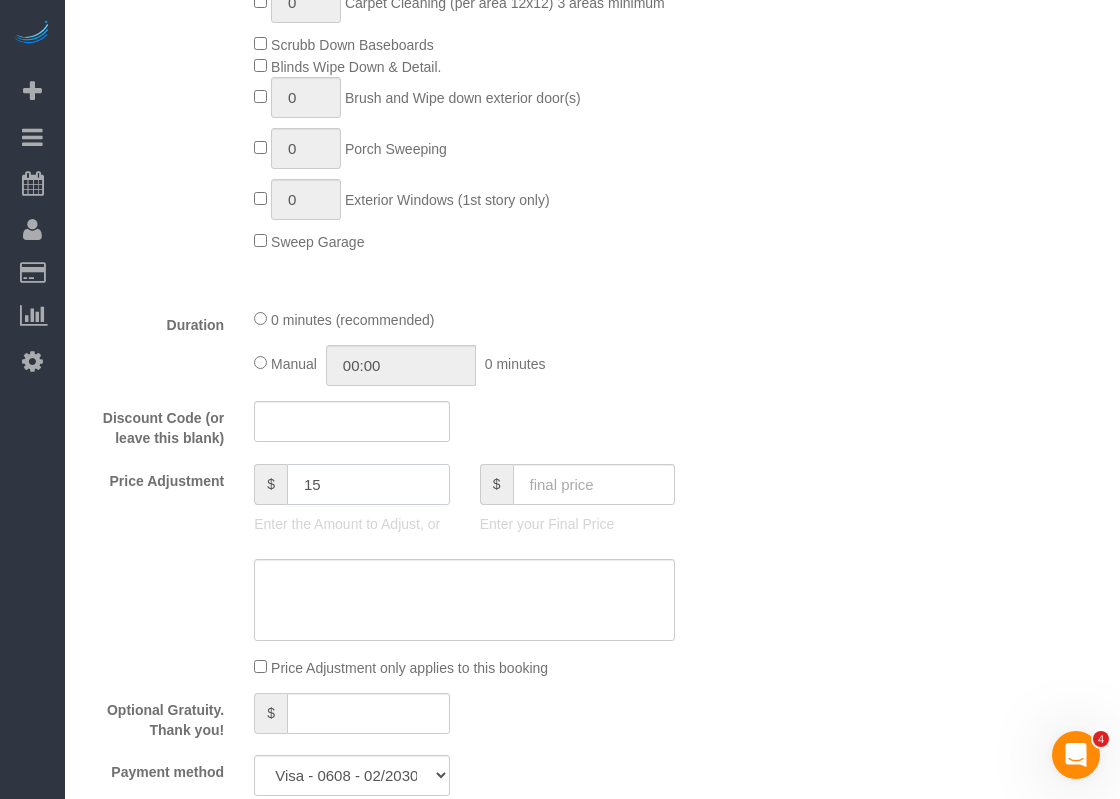 type on "15" 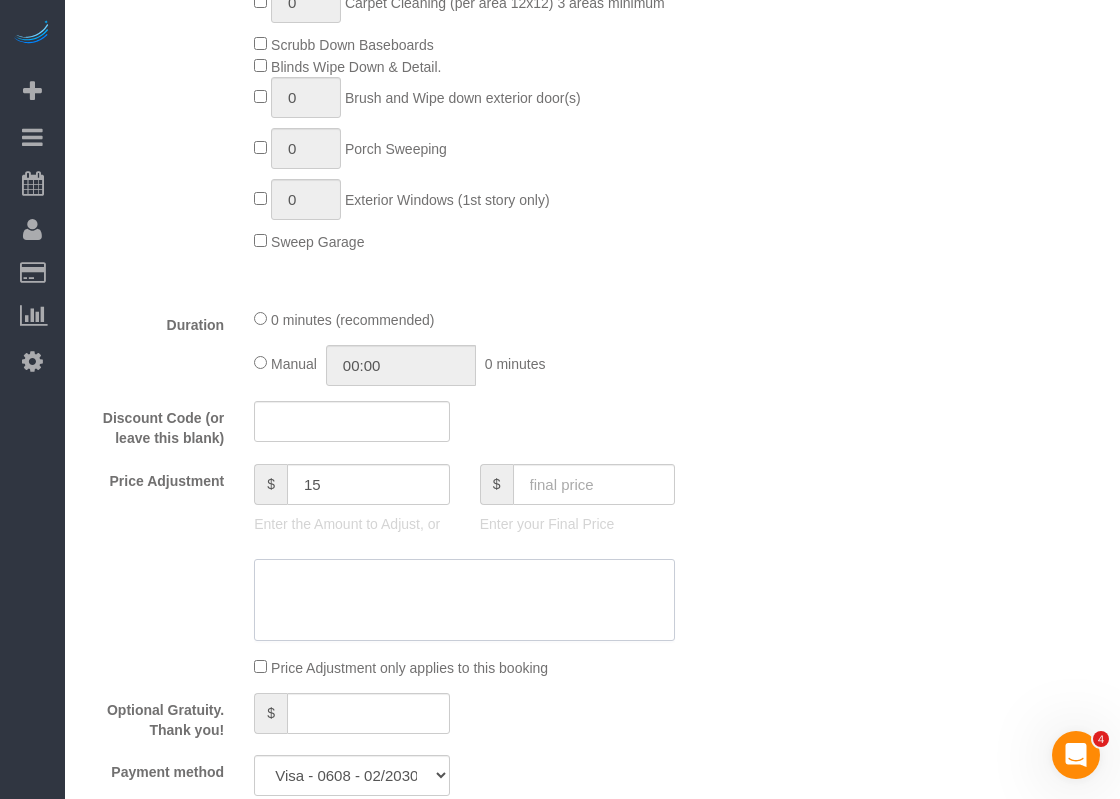 click 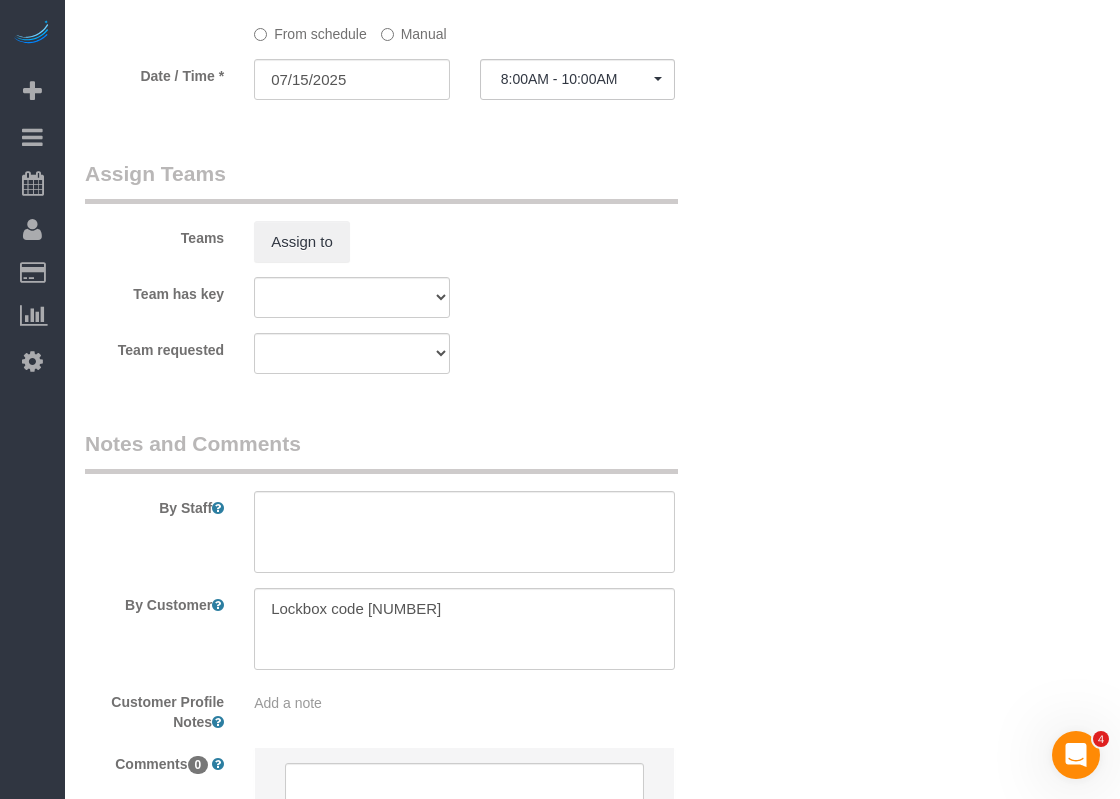 scroll, scrollTop: 1900, scrollLeft: 0, axis: vertical 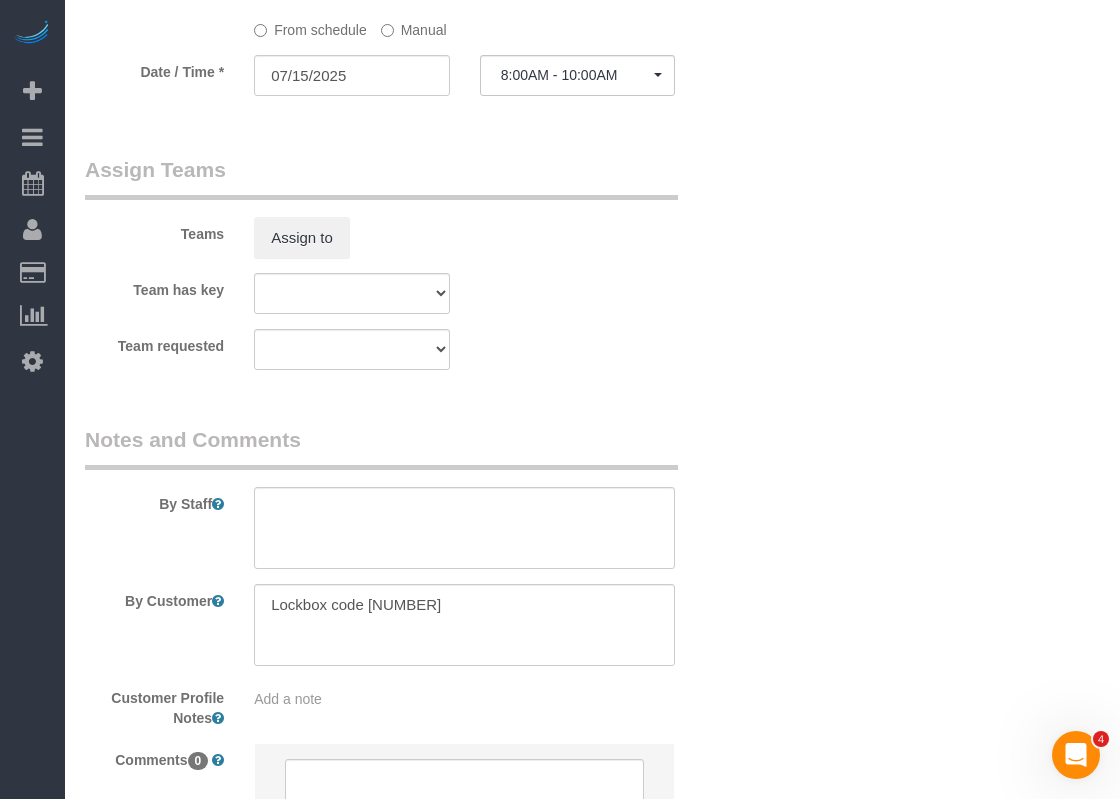 type on "[NUMBER] [TRAVEL] [FEE]" 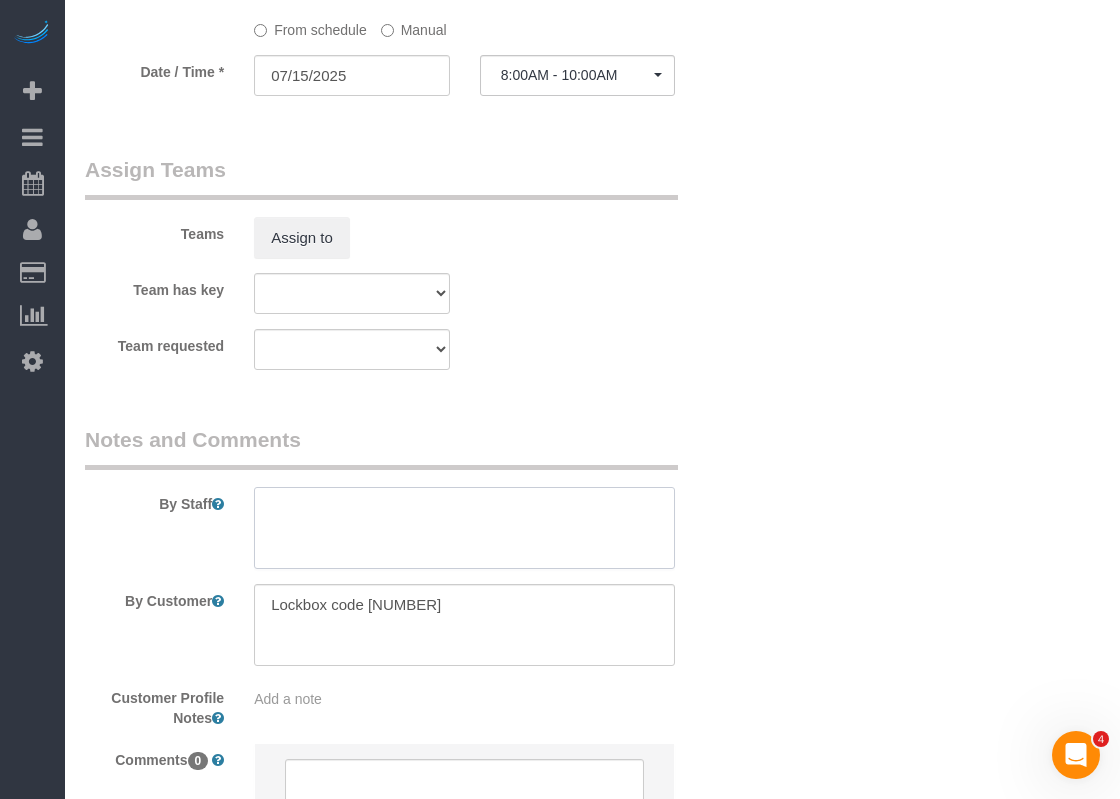 click at bounding box center [464, 528] 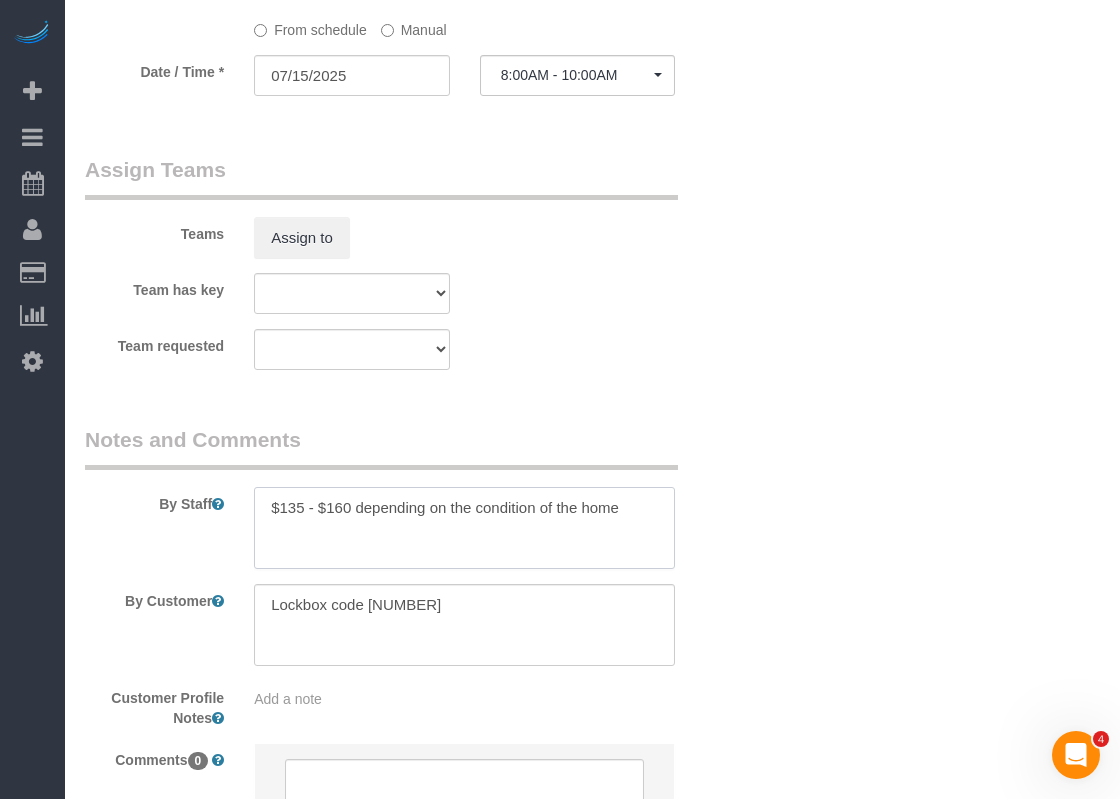 click at bounding box center (464, 528) 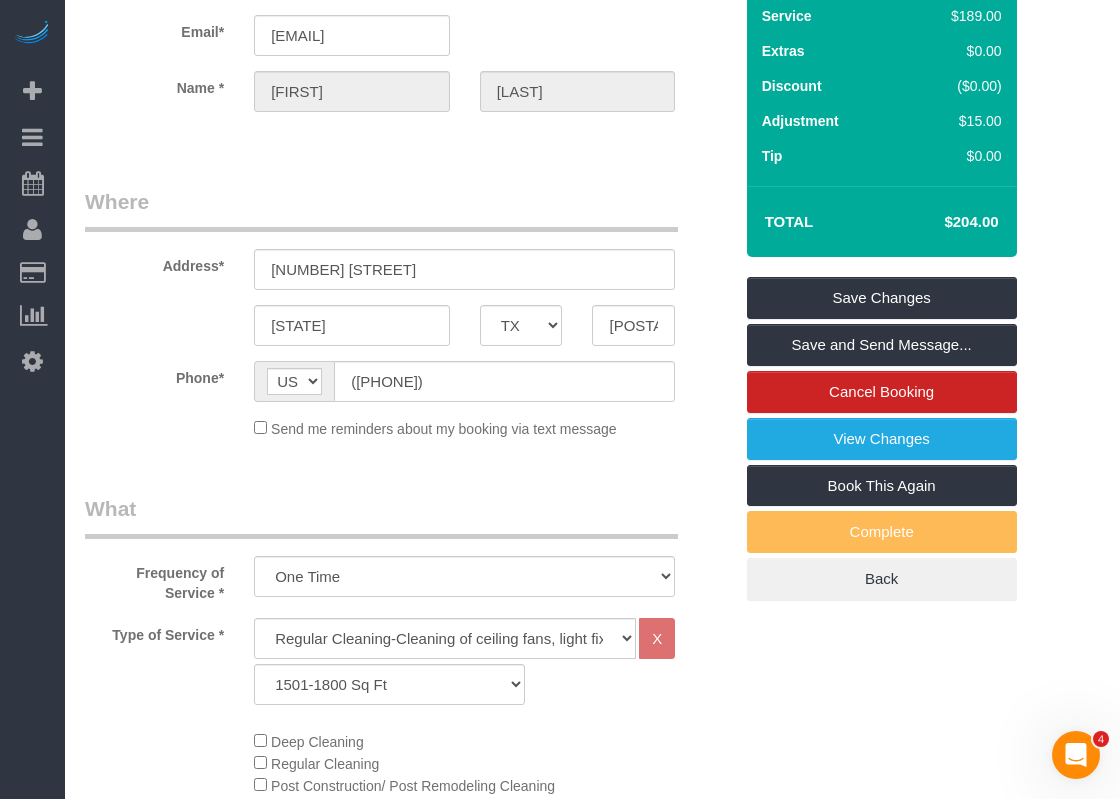 scroll, scrollTop: 100, scrollLeft: 0, axis: vertical 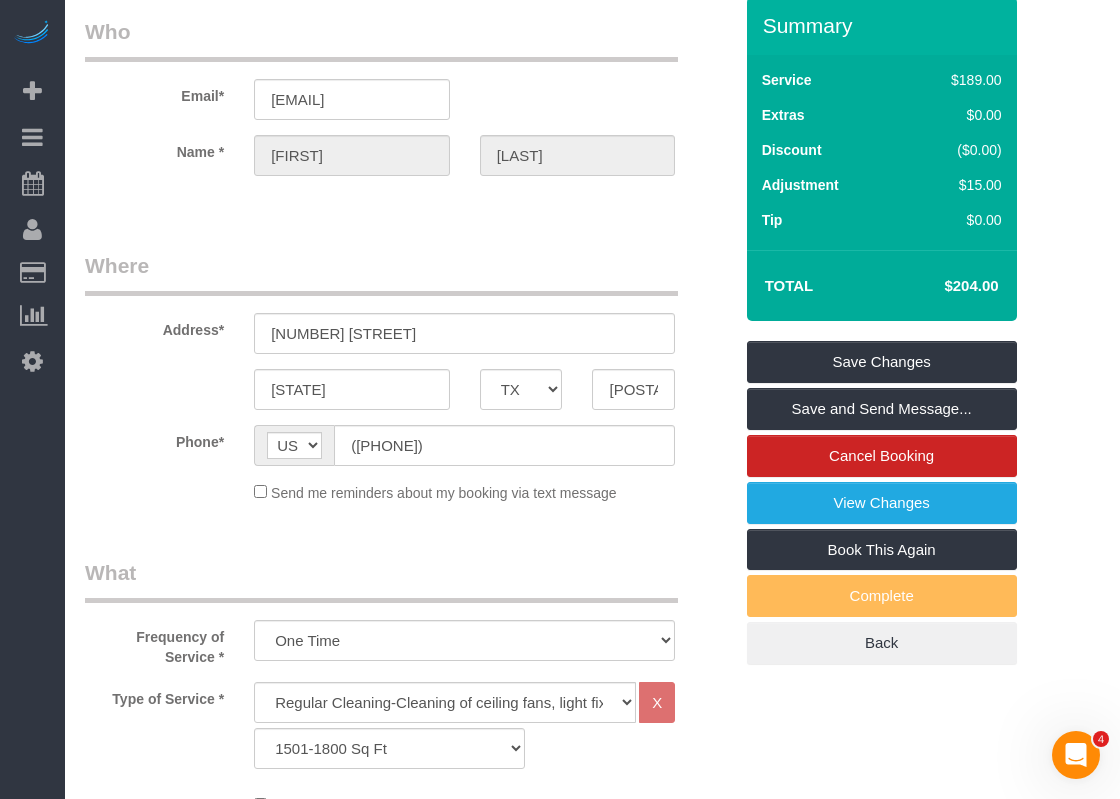 type on "[NUMBER] [STREET], [CITY], [STATE] [POSTAL_CODE]" 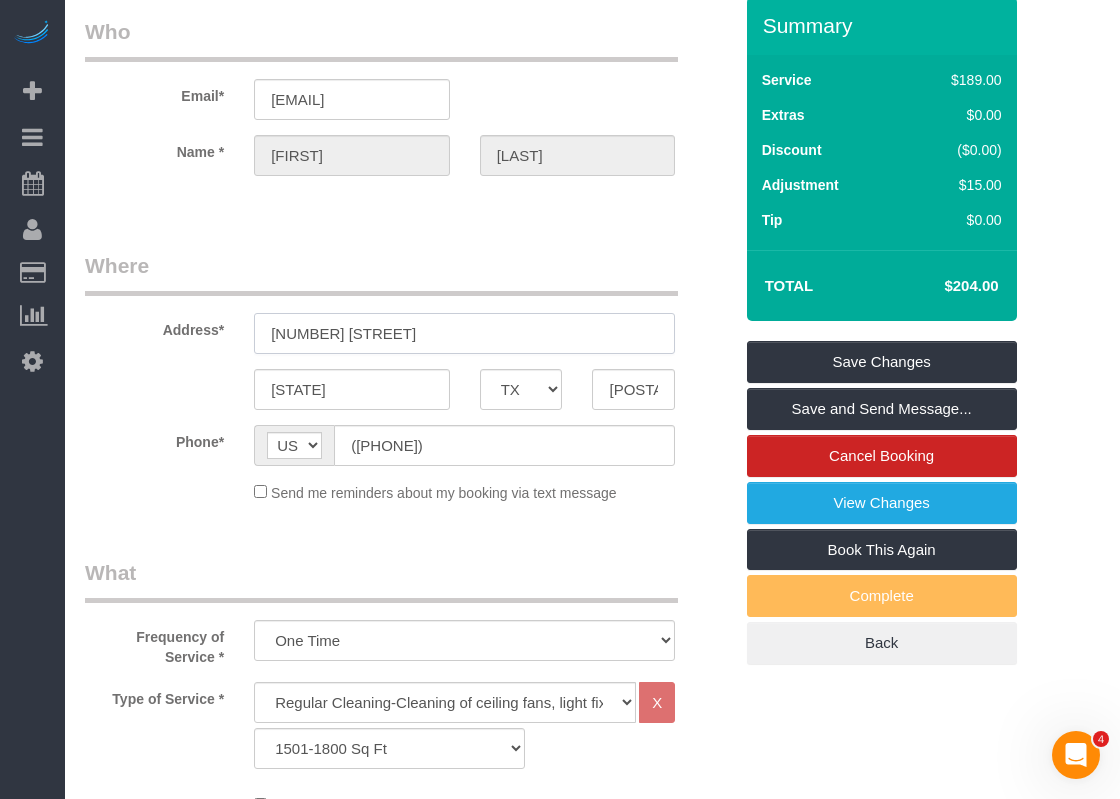 click on "[NUMBER] [STREET]" at bounding box center (464, 333) 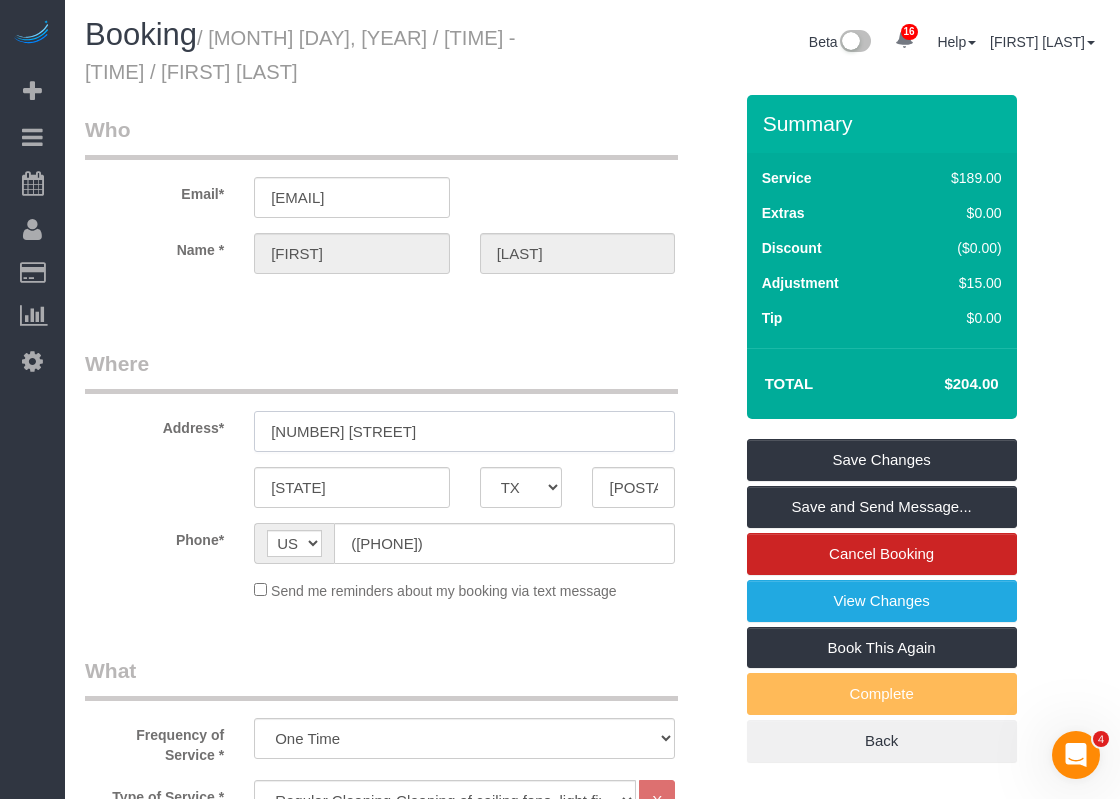 scroll, scrollTop: 0, scrollLeft: 0, axis: both 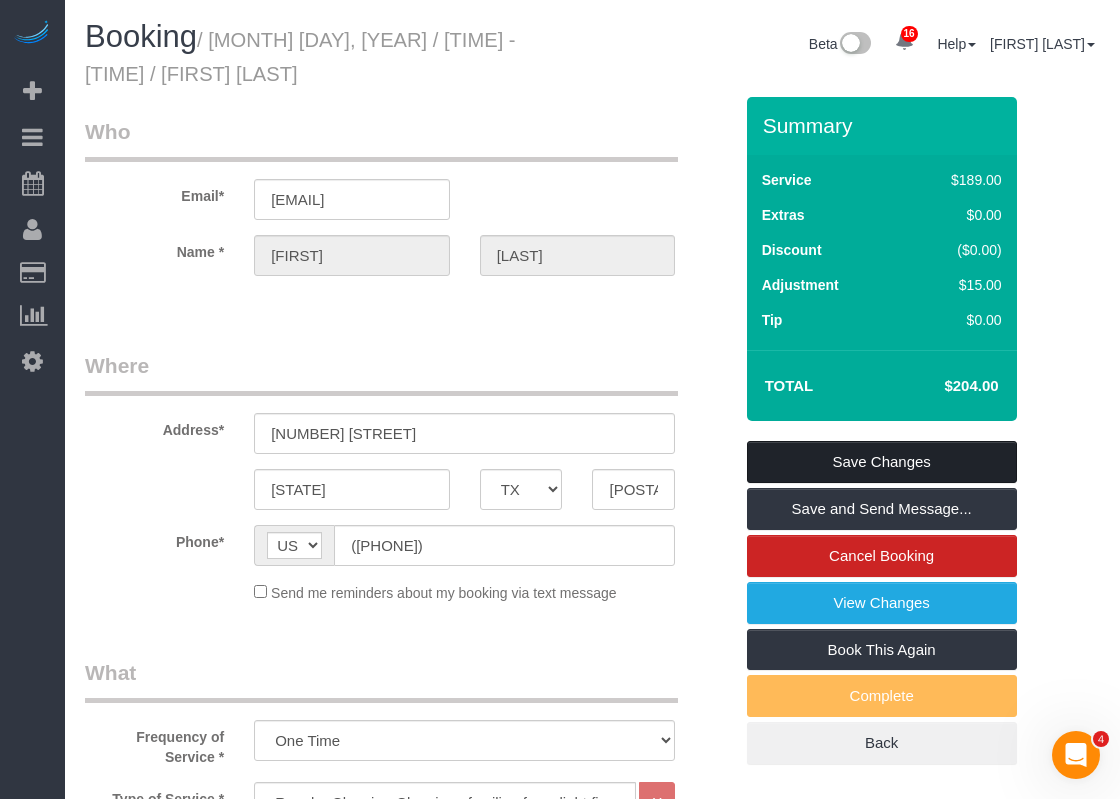 click on "Save Changes" at bounding box center (882, 462) 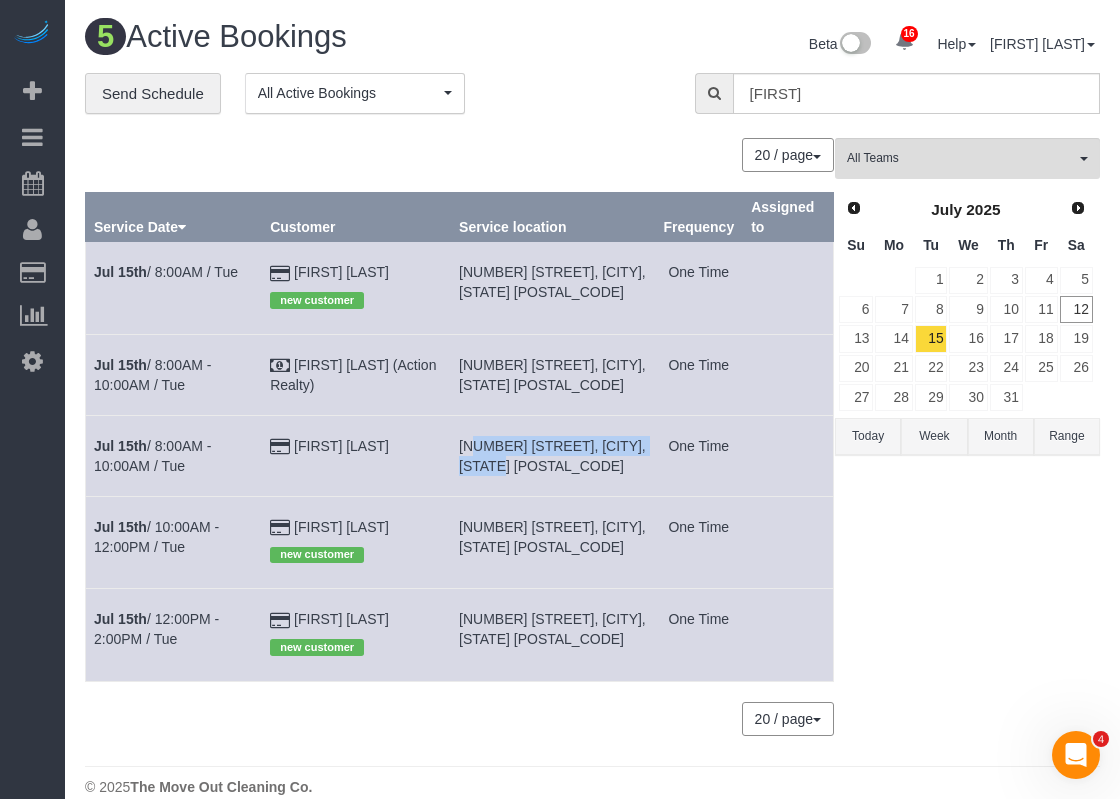 drag, startPoint x: 478, startPoint y: 443, endPoint x: 541, endPoint y: 459, distance: 65 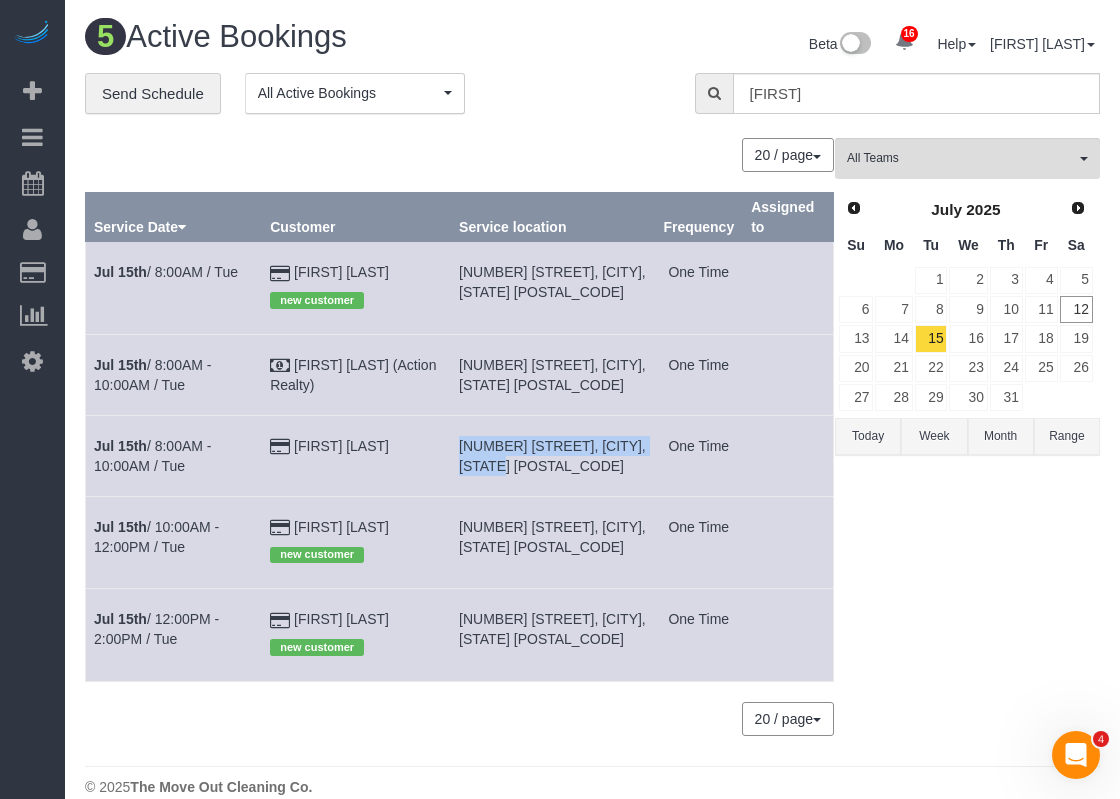 drag, startPoint x: 461, startPoint y: 443, endPoint x: 517, endPoint y: 457, distance: 57.72348 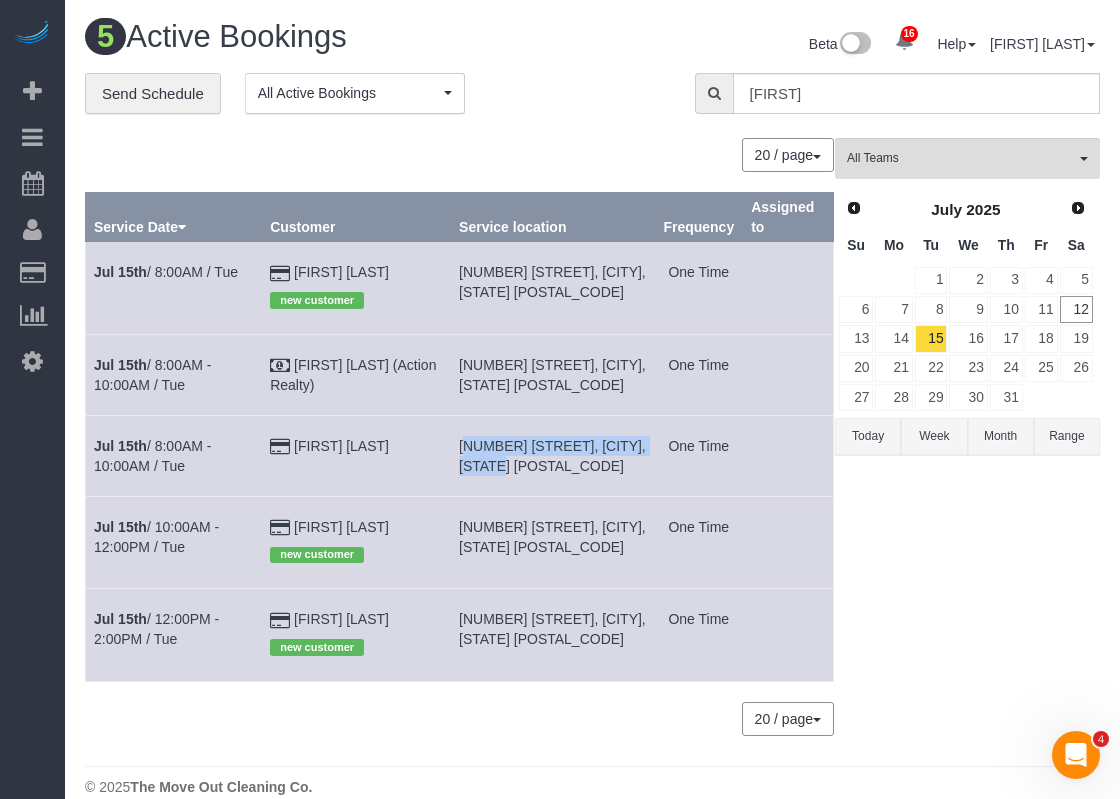 drag, startPoint x: 473, startPoint y: 447, endPoint x: 516, endPoint y: 461, distance: 45.221676 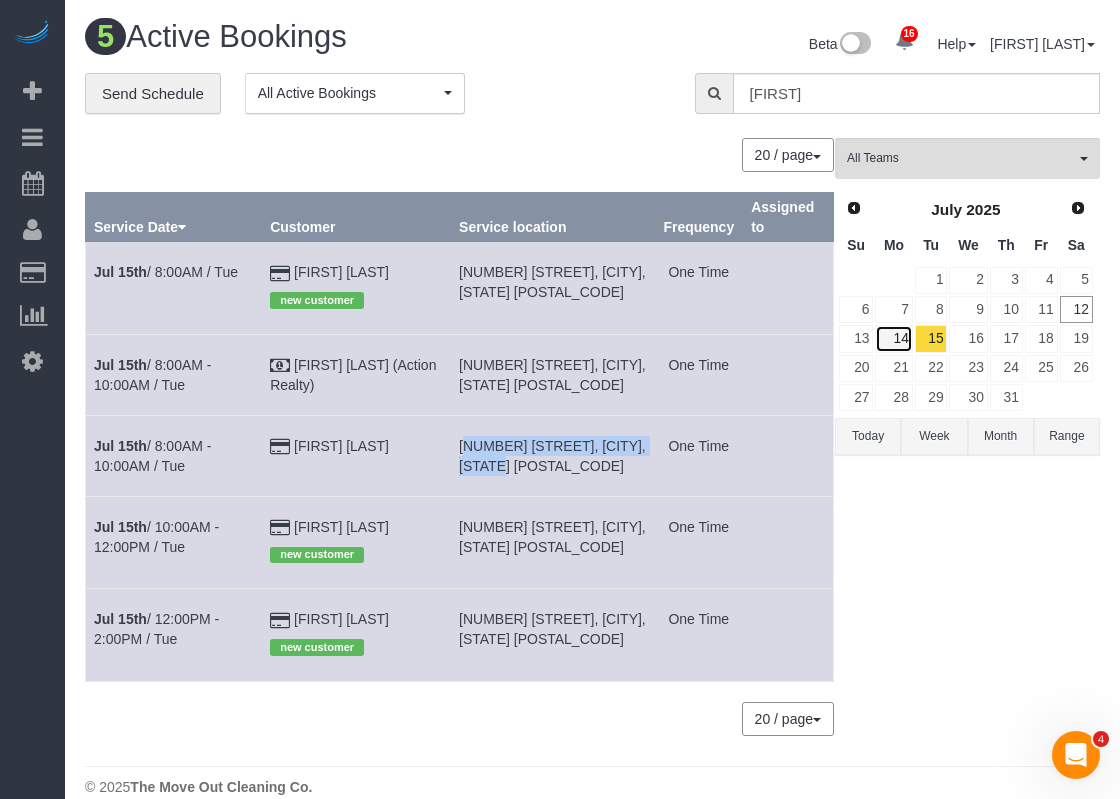 click on "14" at bounding box center (893, 338) 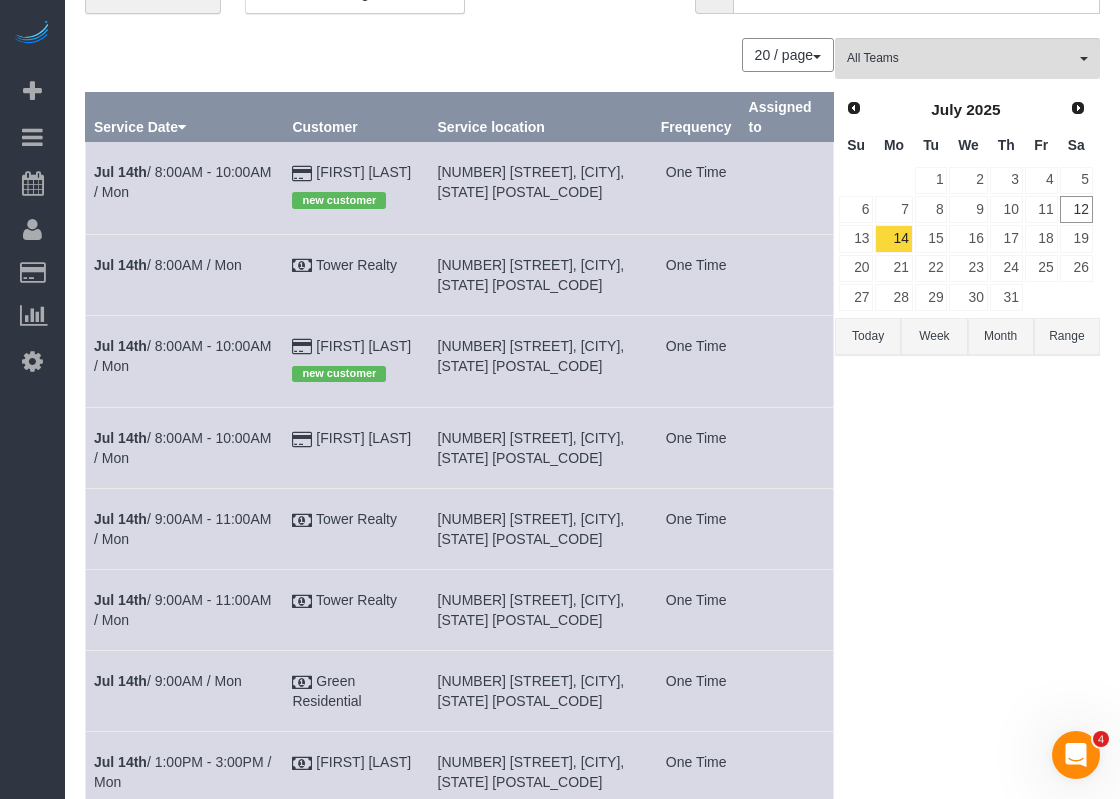 scroll, scrollTop: 0, scrollLeft: 0, axis: both 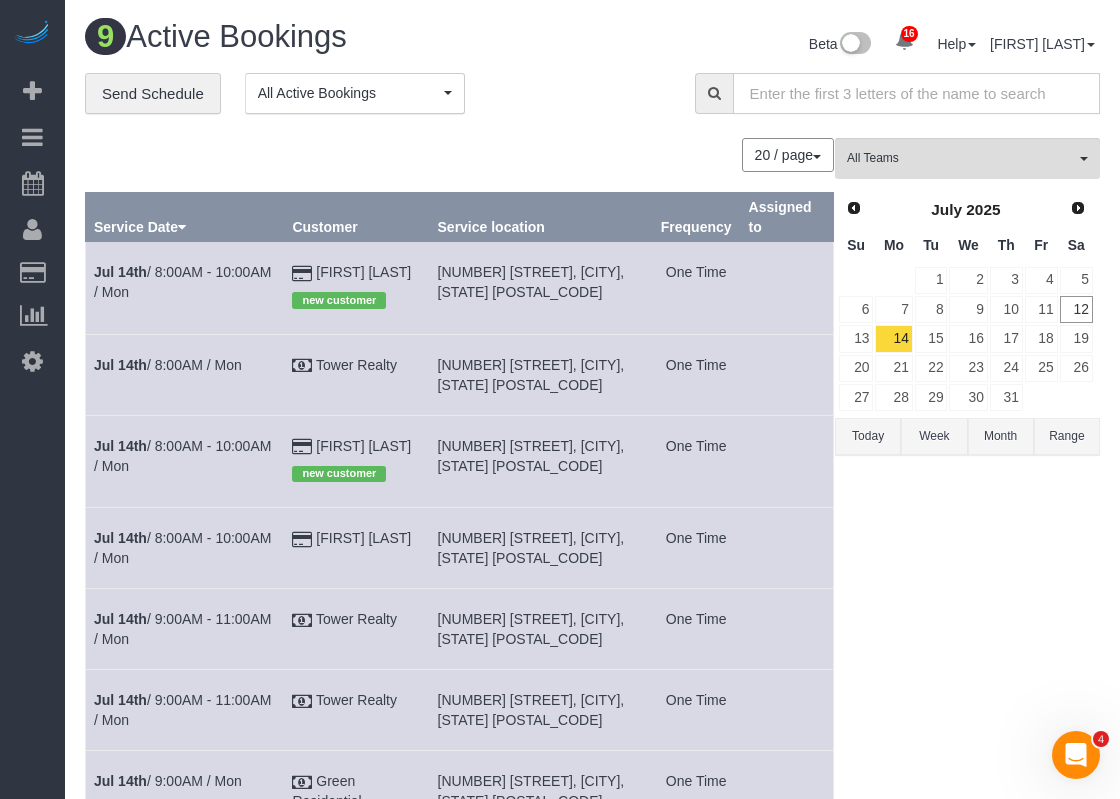 click at bounding box center [916, 93] 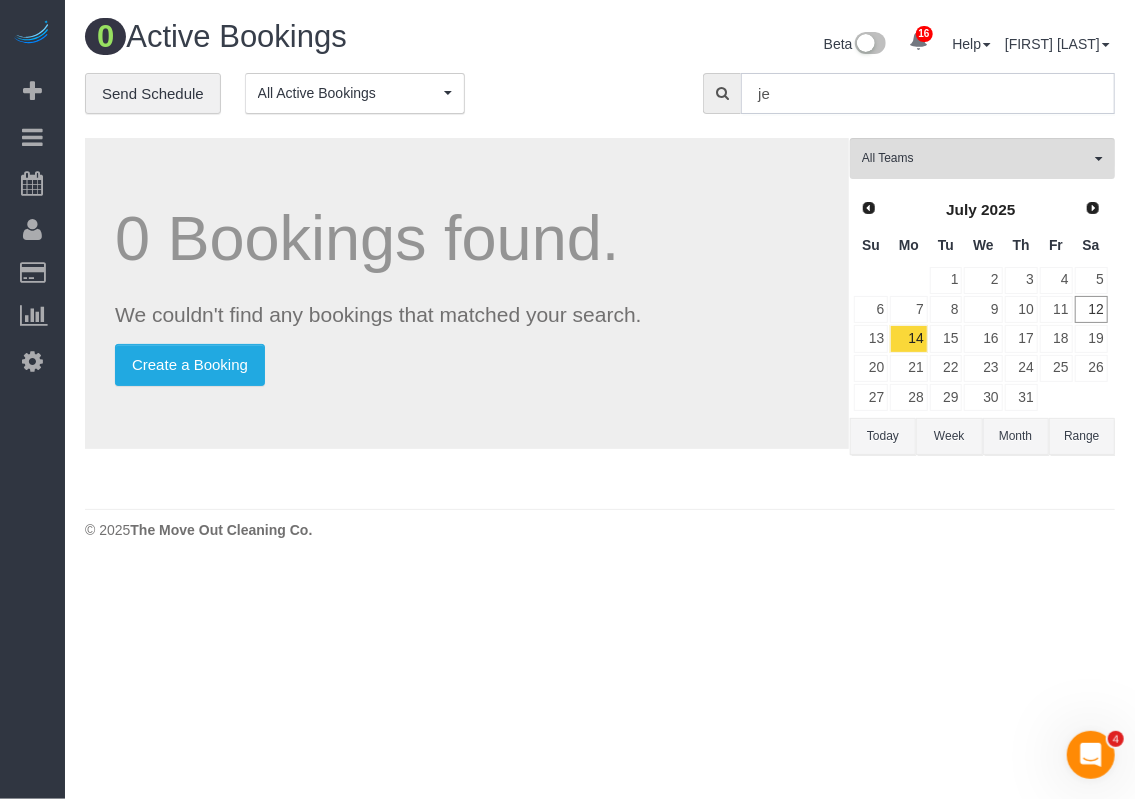 type on "j" 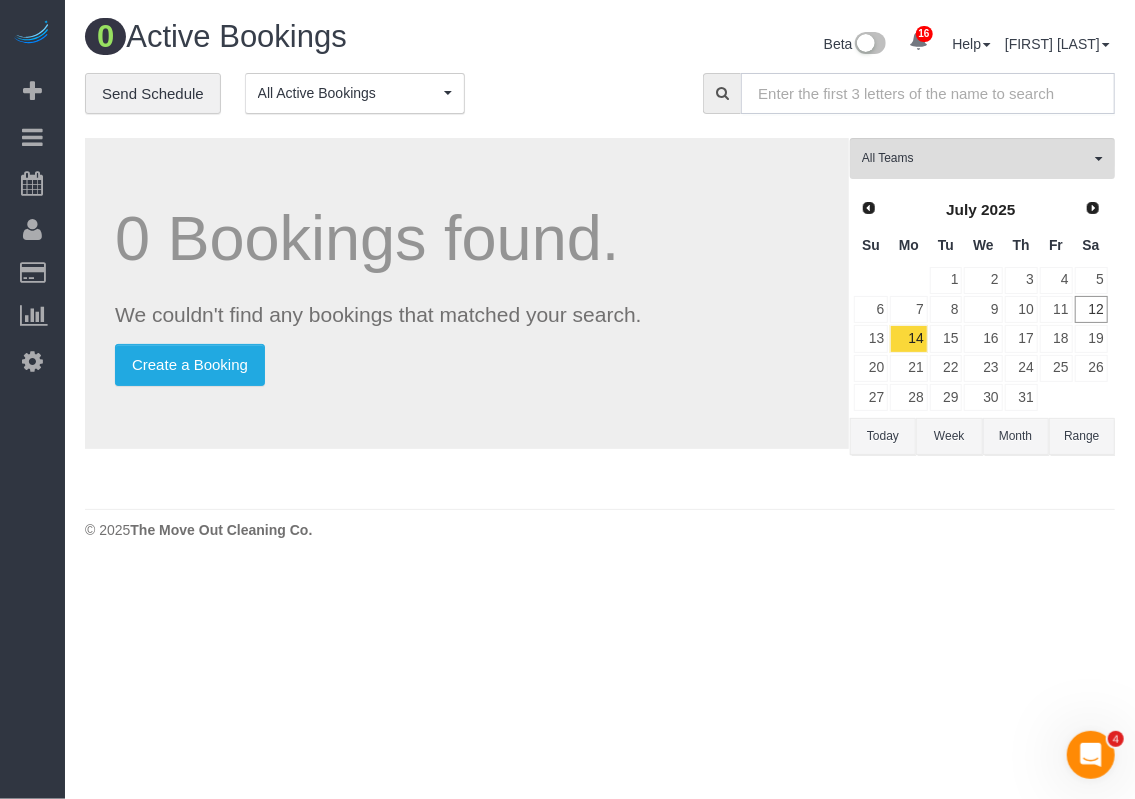 paste on "[EMAIL]" 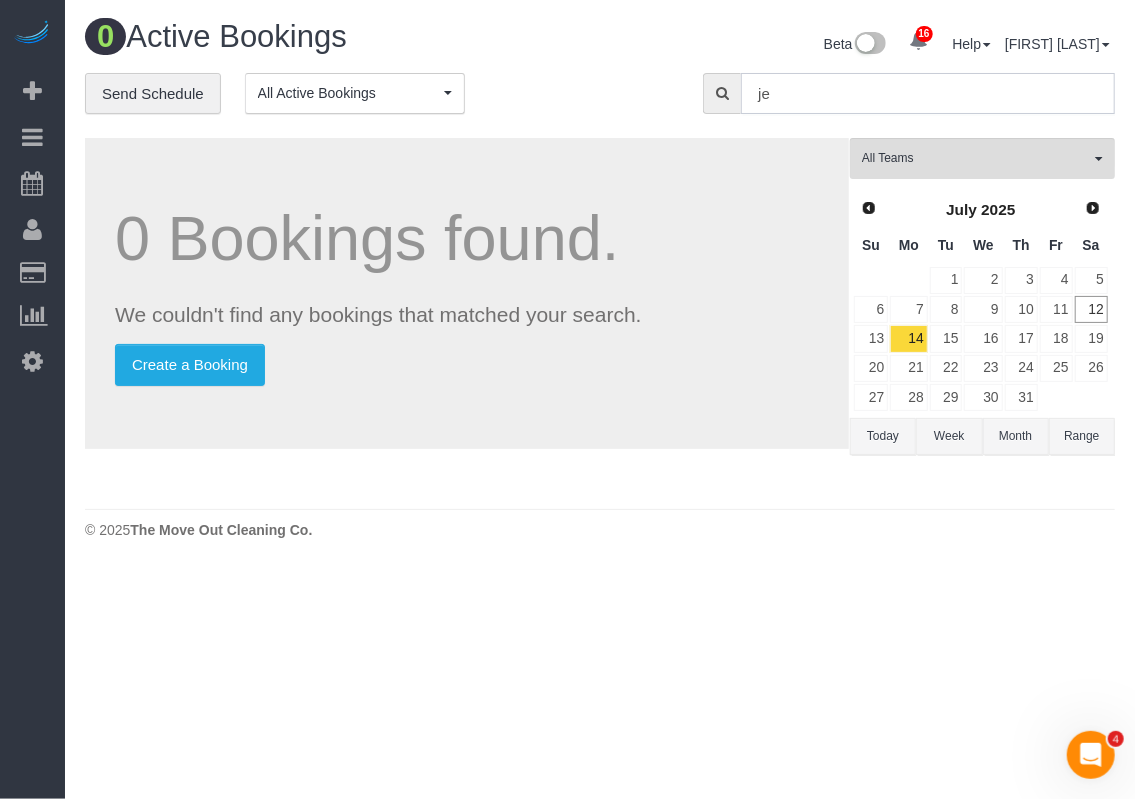 type on "j" 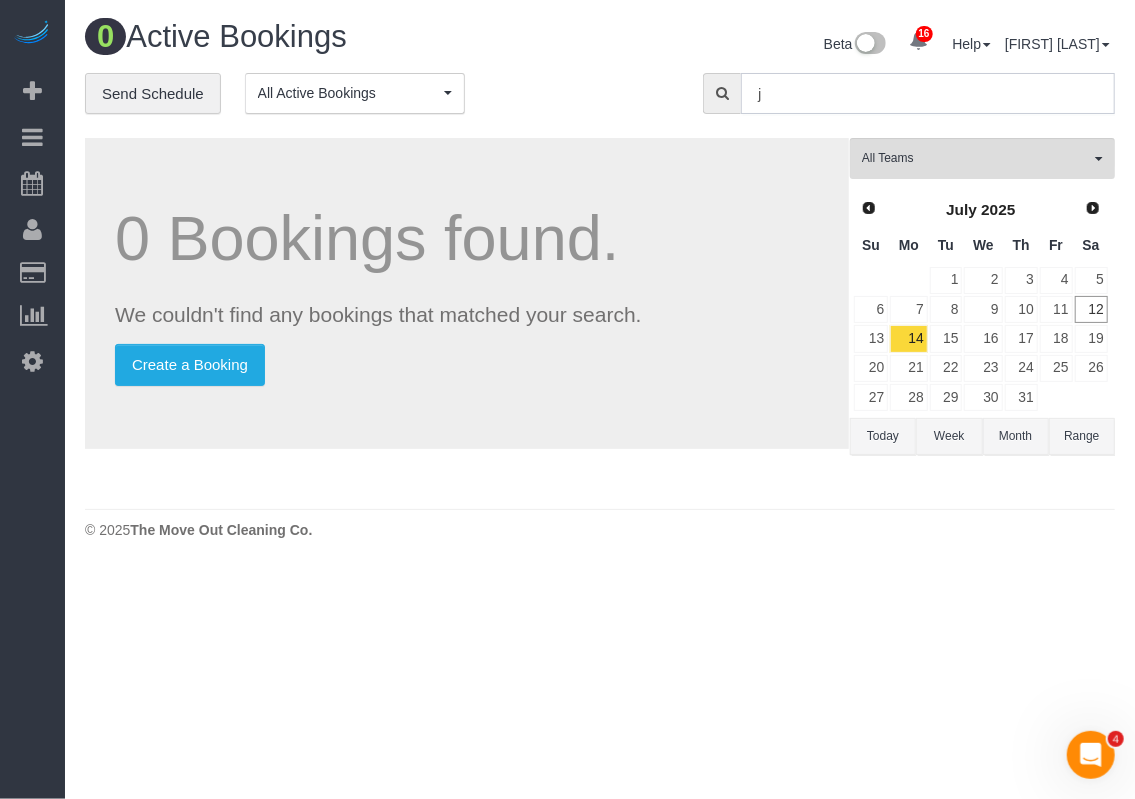 type 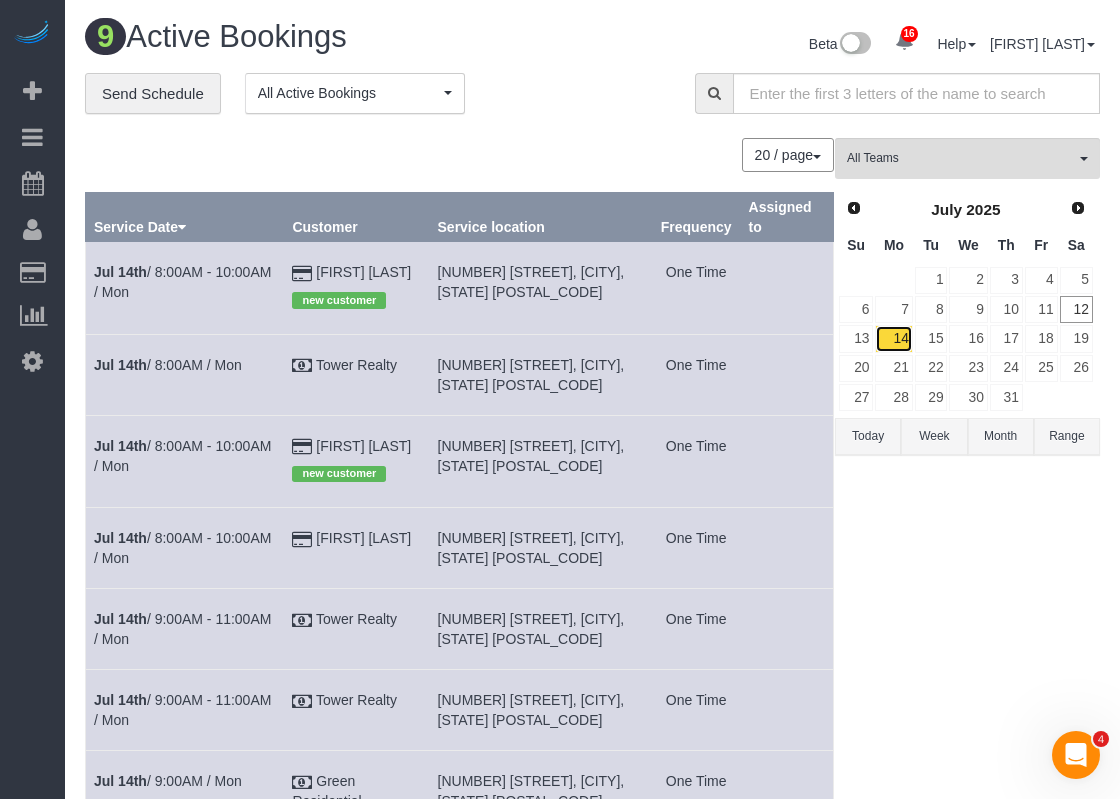click on "14" at bounding box center (893, 338) 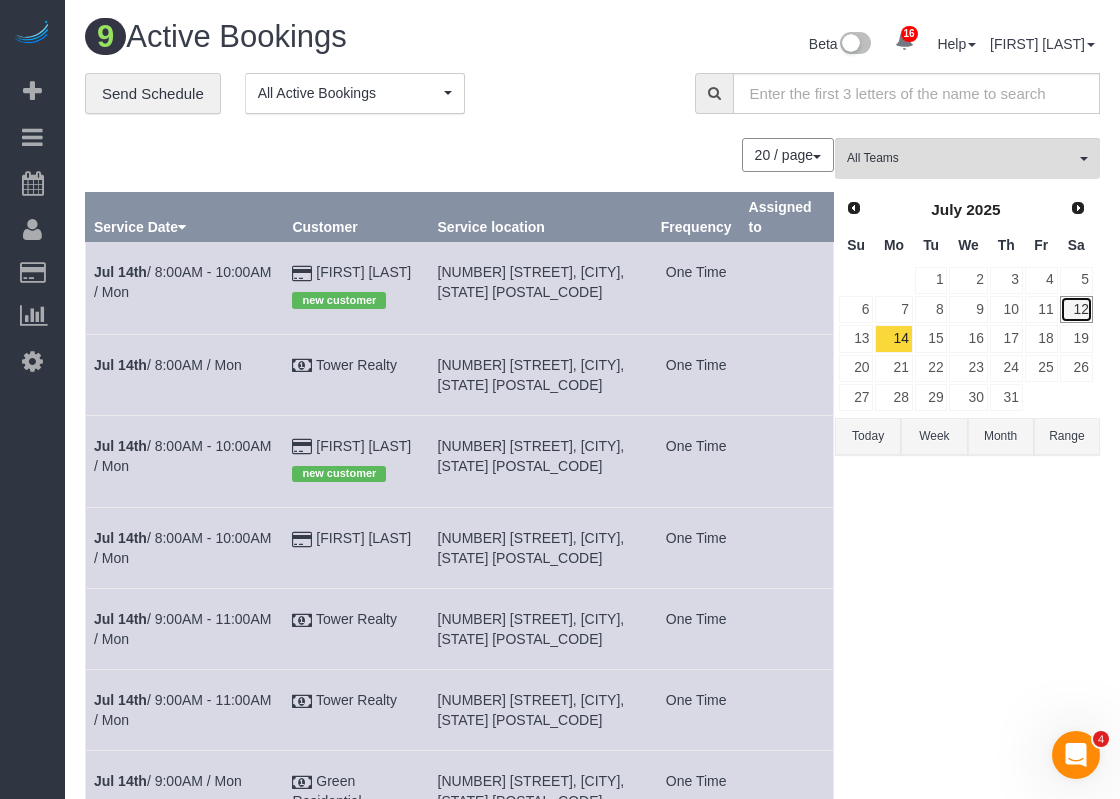 click on "12" at bounding box center (1076, 309) 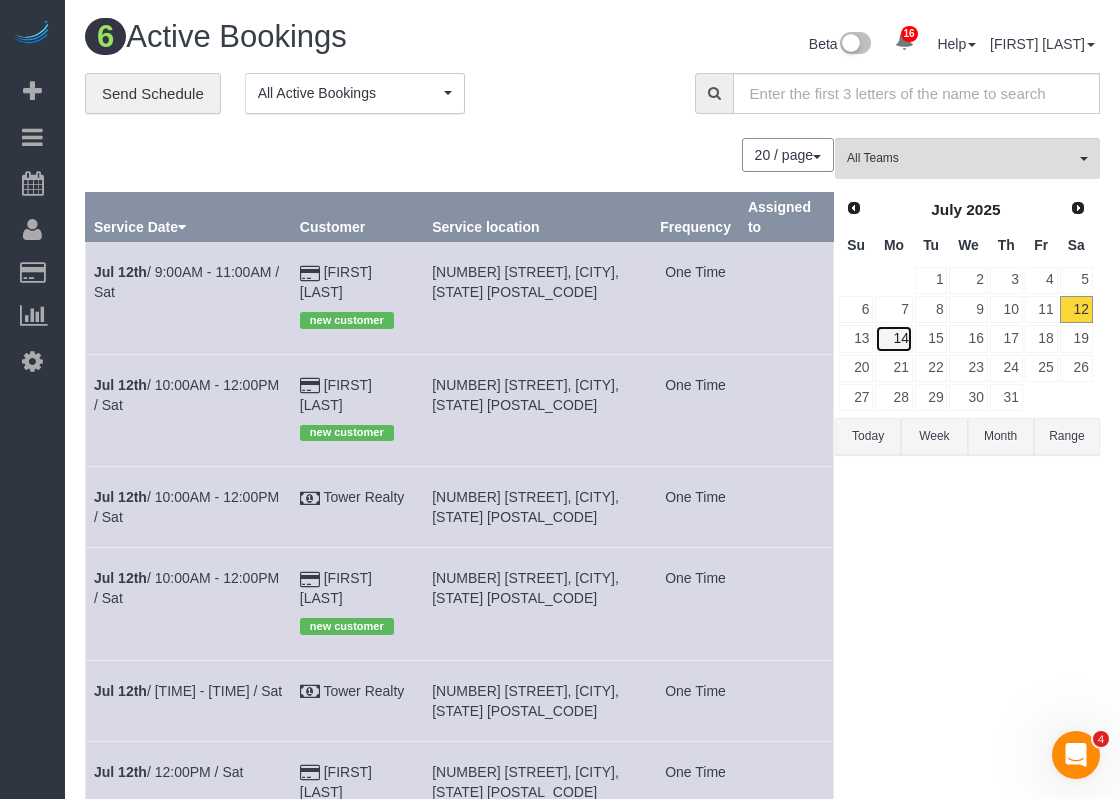 click on "14" at bounding box center (893, 338) 